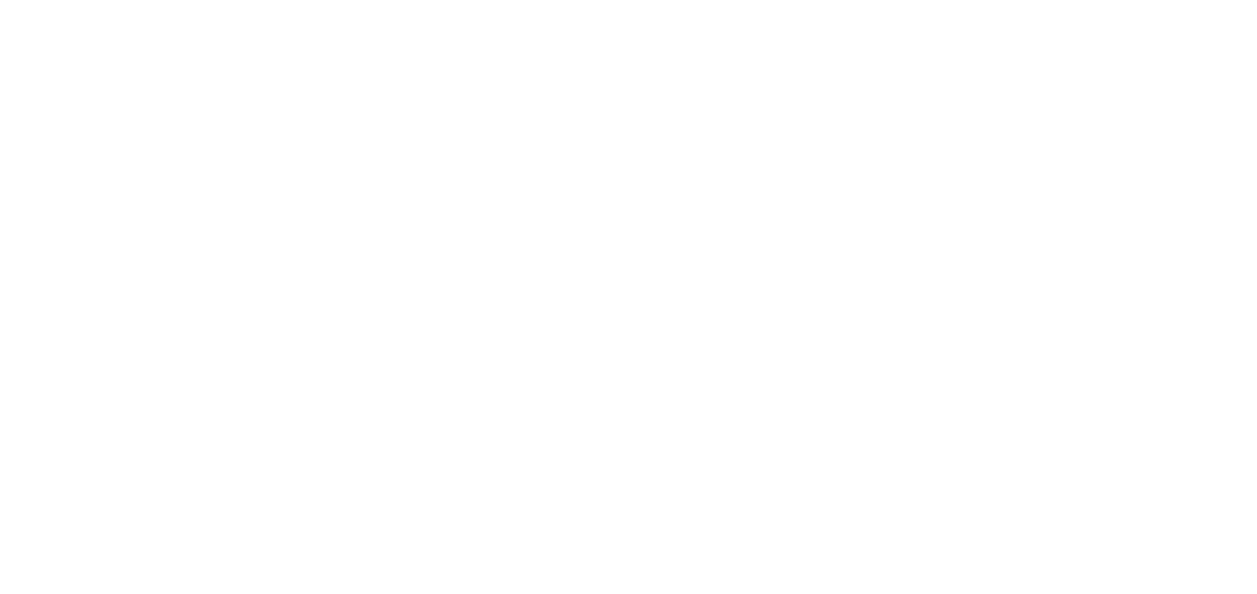 scroll, scrollTop: 0, scrollLeft: 0, axis: both 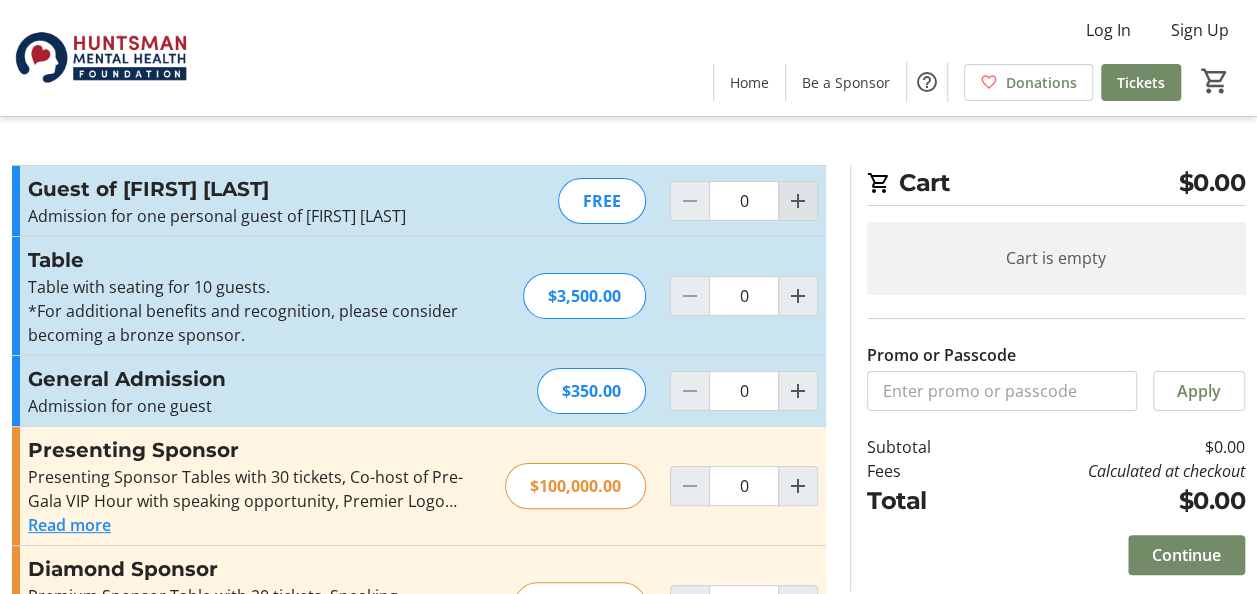 click 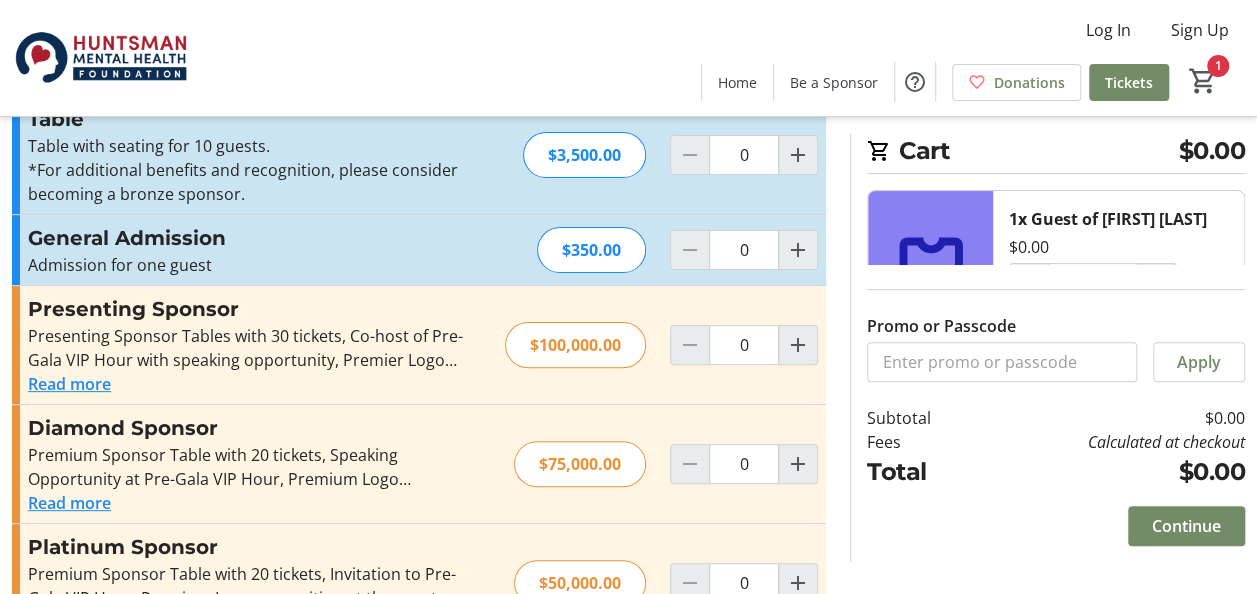 scroll, scrollTop: 0, scrollLeft: 0, axis: both 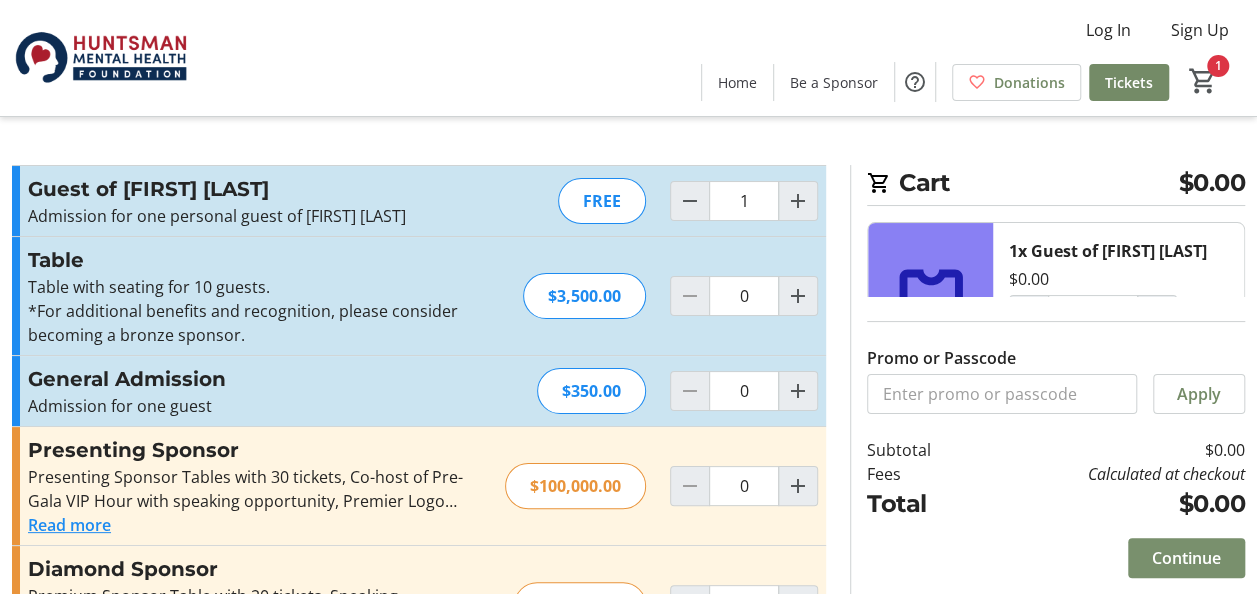 click on "Continue" 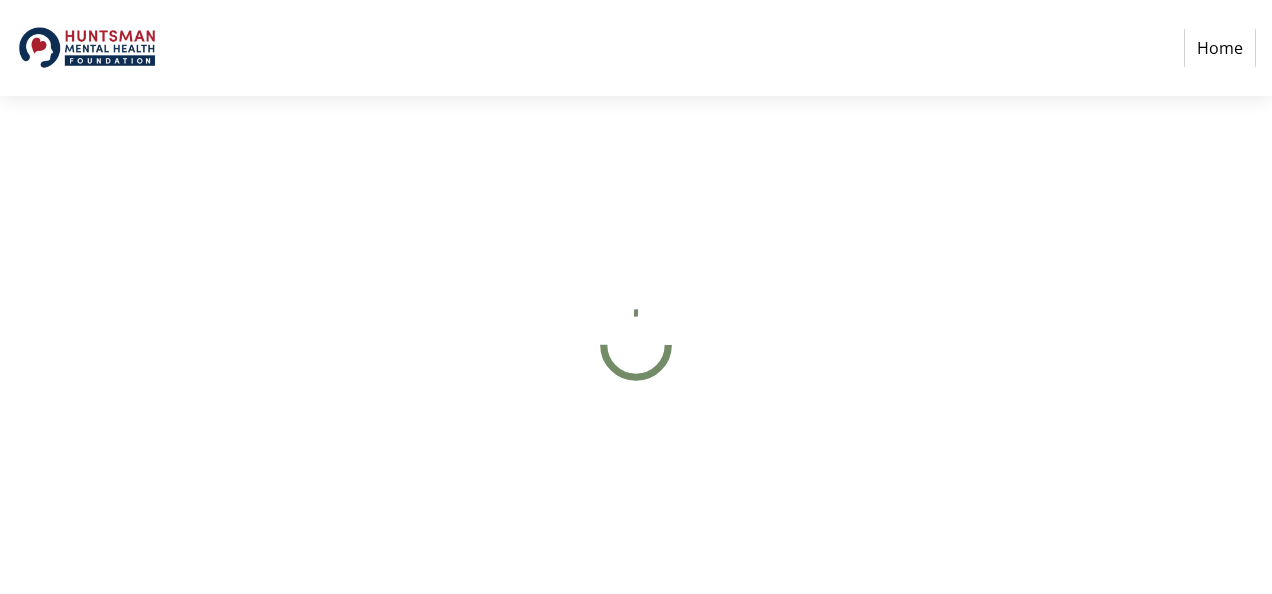 select on "US" 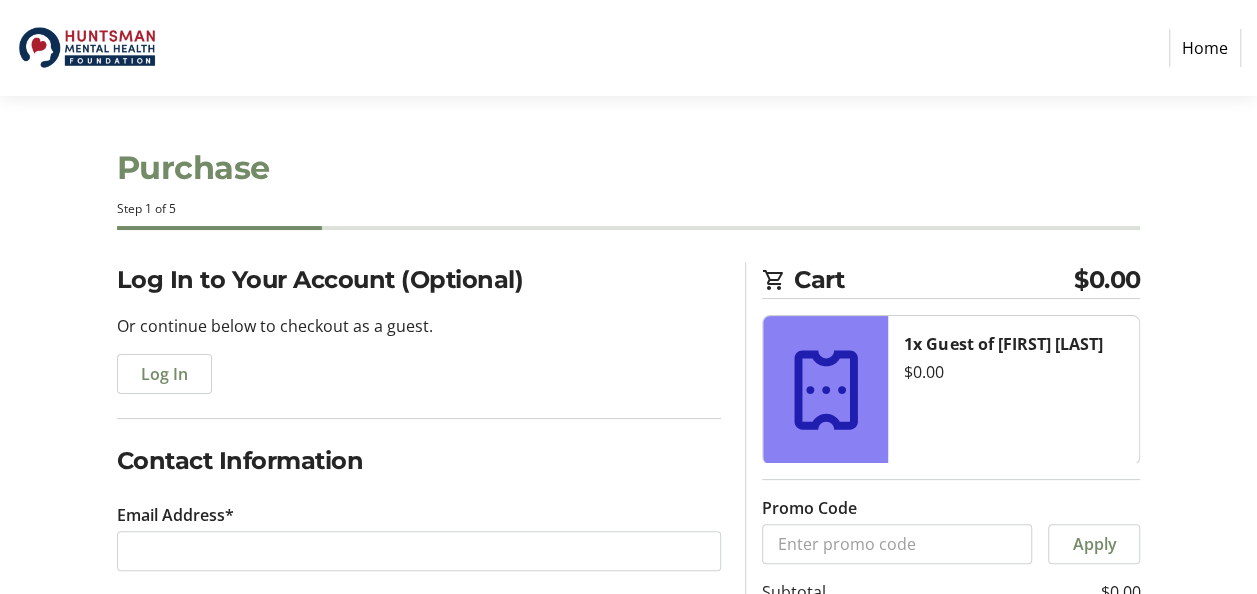scroll, scrollTop: 100, scrollLeft: 0, axis: vertical 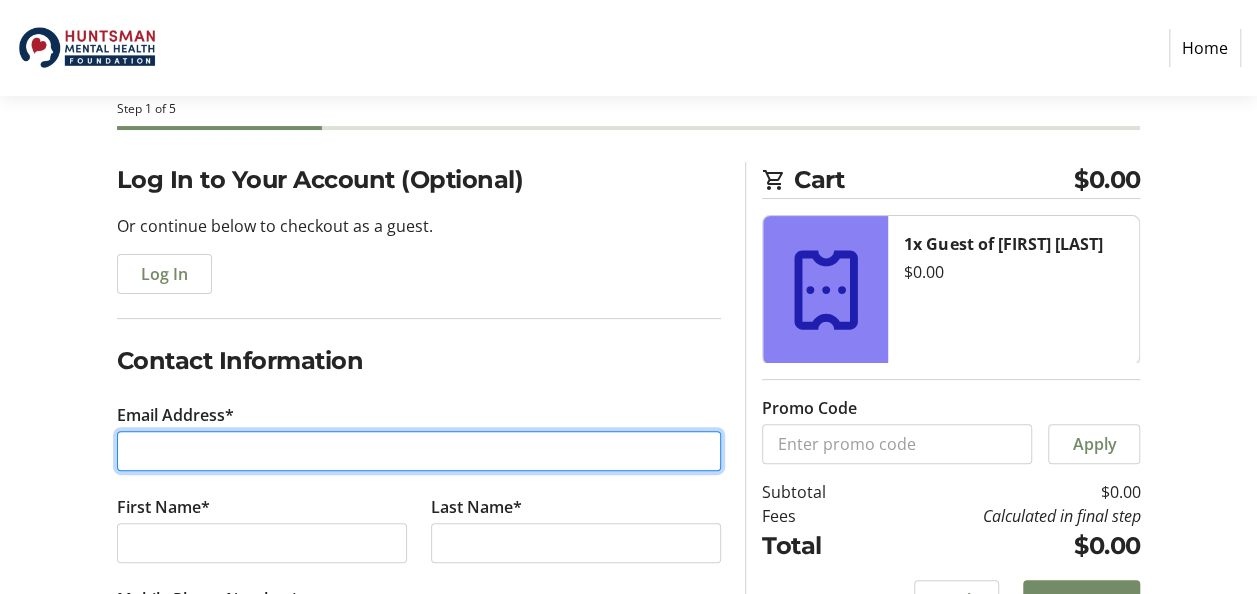 click on "Email Address*" at bounding box center (419, 451) 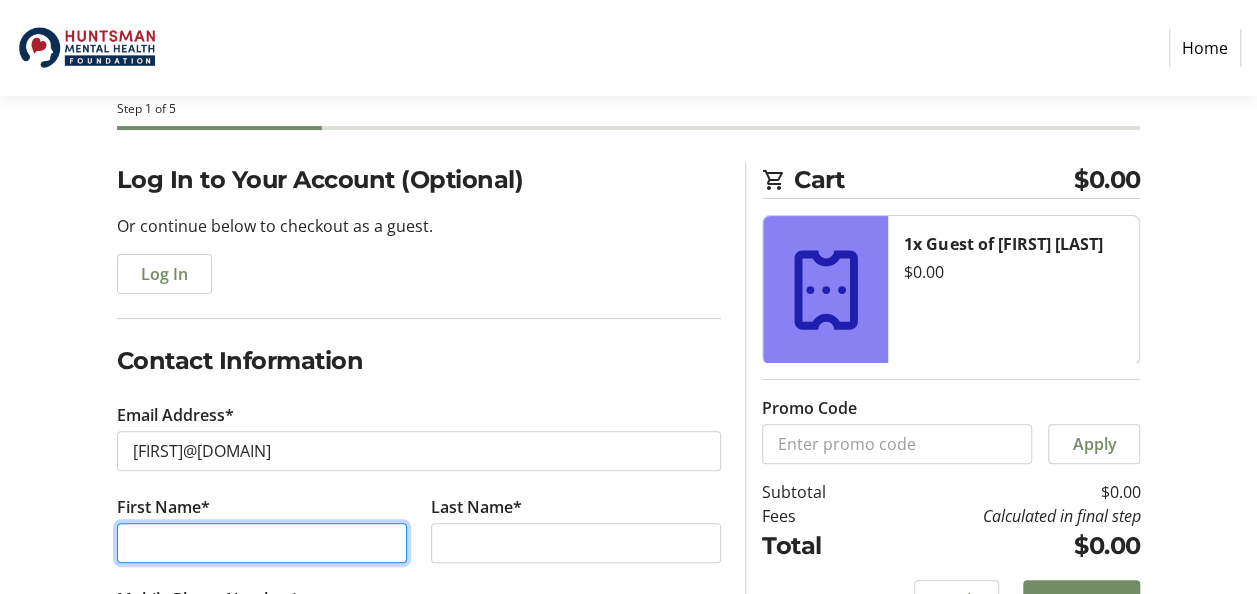 type on "[FIRST]" 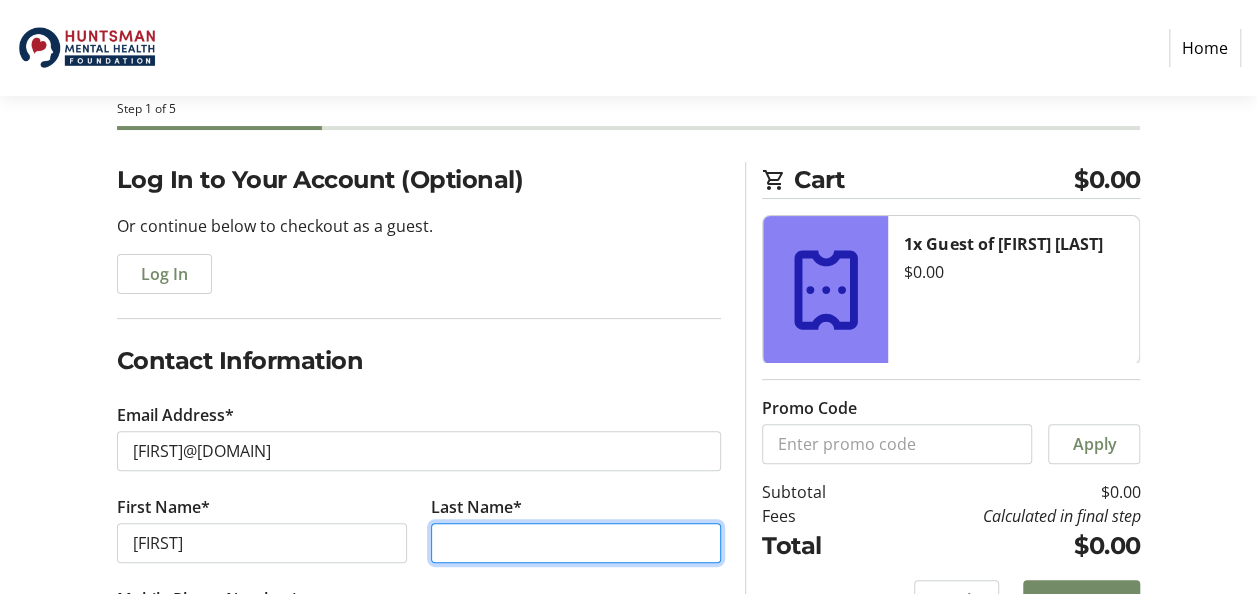 type on "[LAST]" 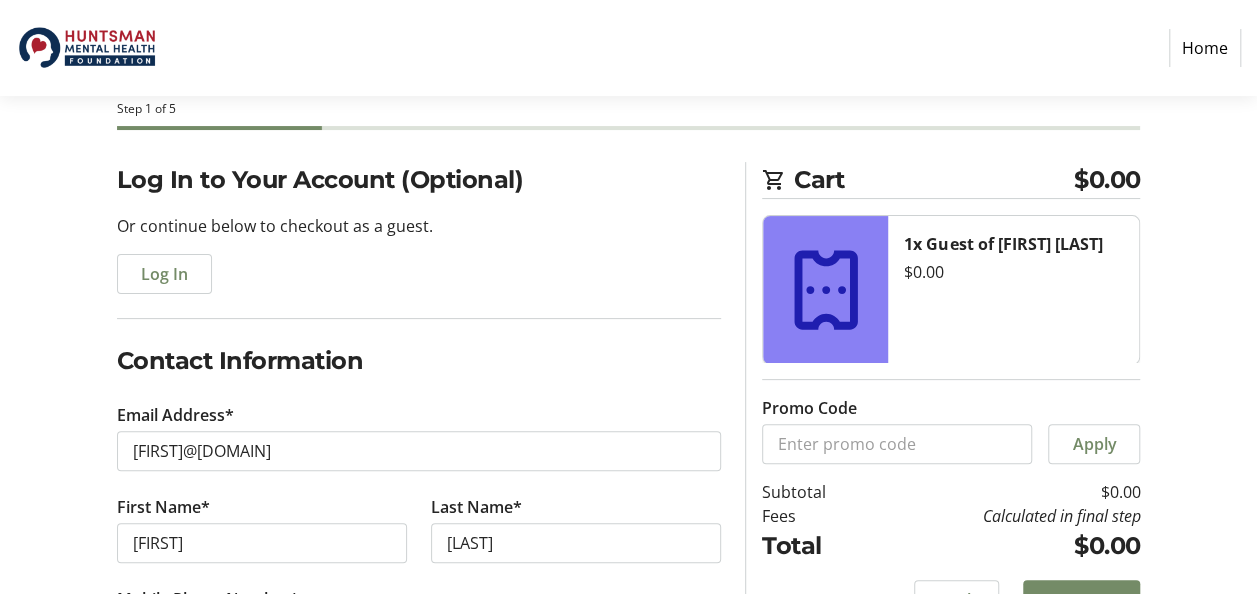 type on "([PHONE]) [PHONE_EXT]" 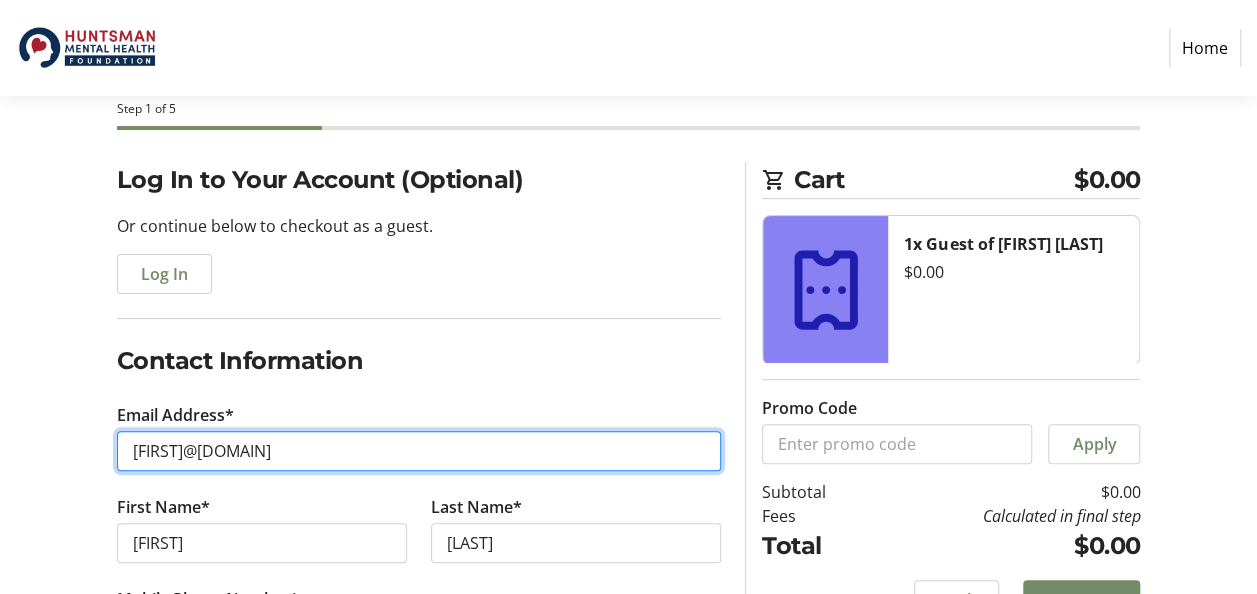 type on "[EMAIL]" 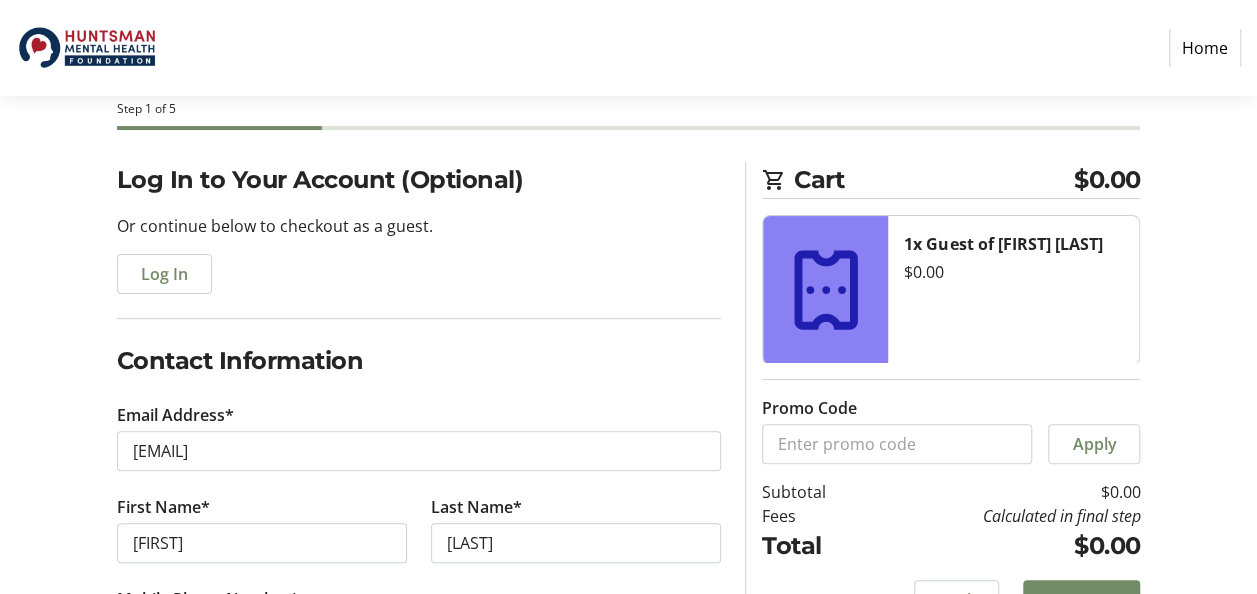 type on "[SUITE]" 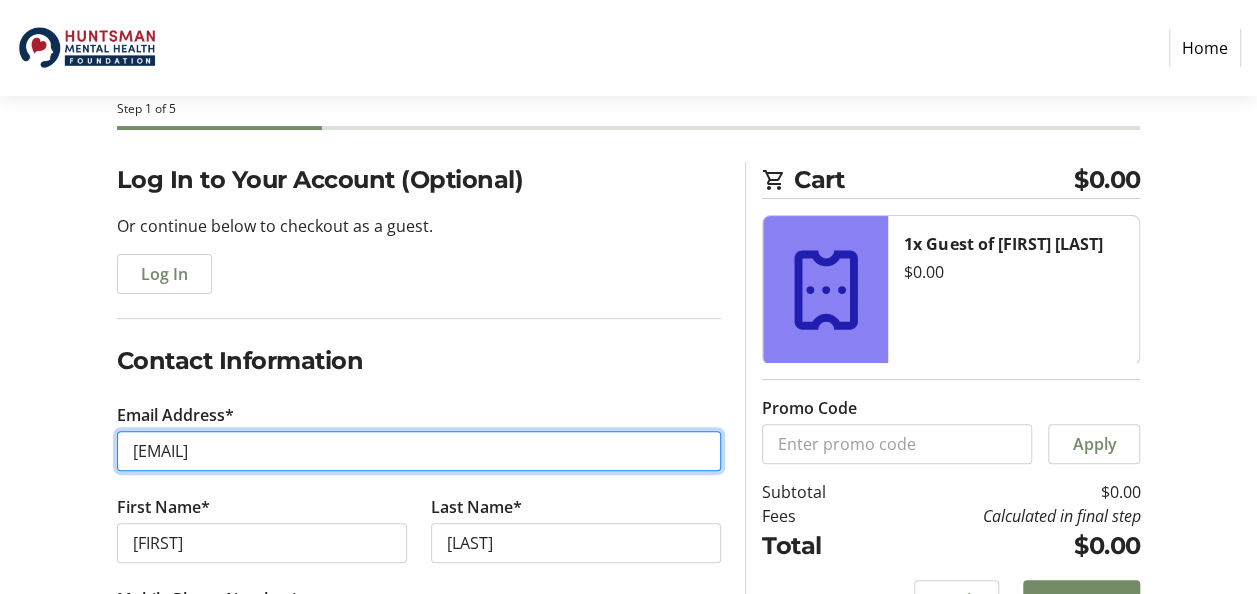 click on "[EMAIL]" at bounding box center (419, 451) 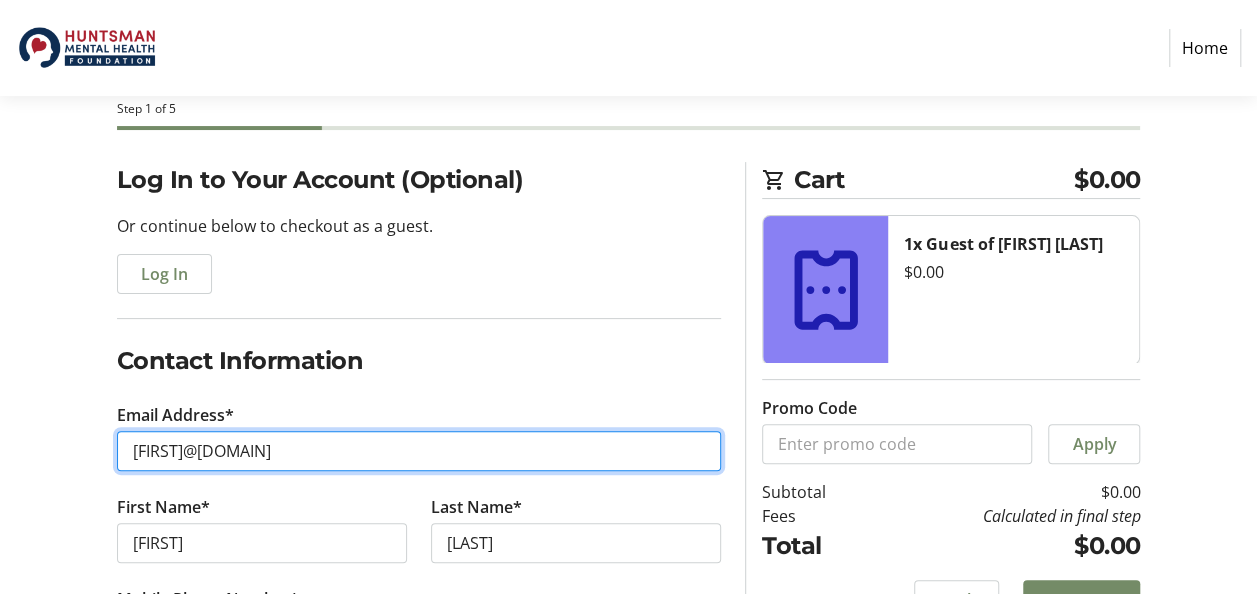 type on "[EMAIL]" 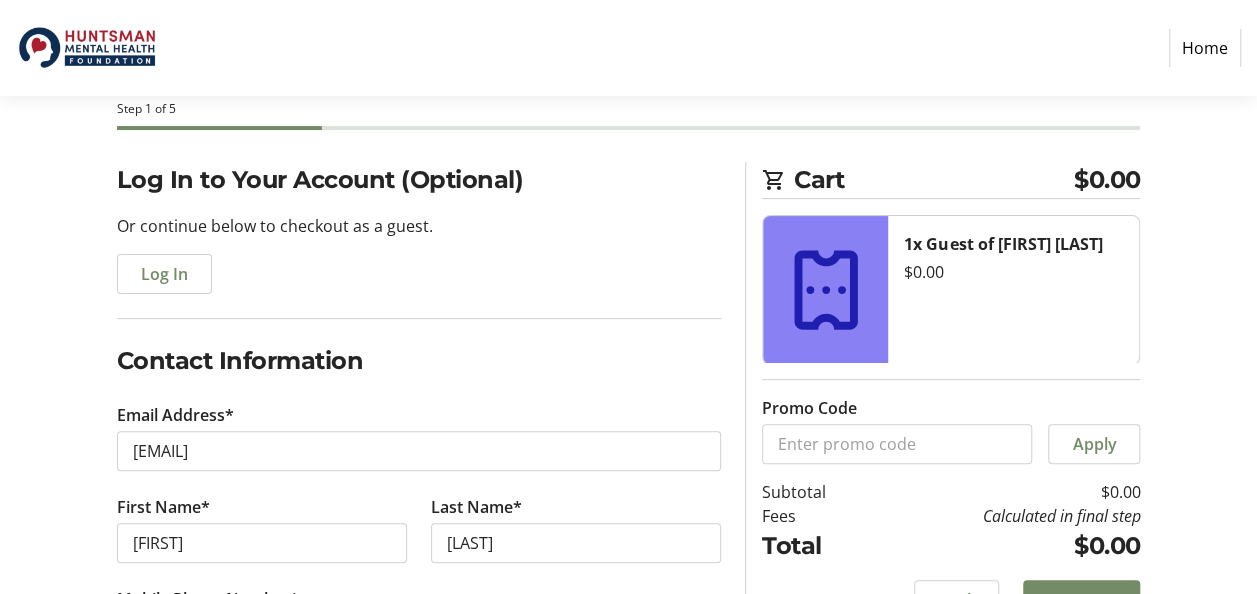 click on "Email Address* [EMAIL] First Name* [FIRST] Last Name* [LAST] Mobile Phone Number* +1 ([PHONE]) [PHONE_EXT] Company [COMPANY] Purchase is on behalf of the company Donate anonymously Mailing Address Address Line 1* [NUMBER] [STREET] Address Line 2 [SUITE] City* [CITY] State/Province* [STATE] [STATE] District of Columbia American Samoa Guam Northern Mariana Islands Puerto Rico United States Minor Outlying Islands Virgin Islands, U.S. Alabama Alaska Arizona Arkansas California Colorado Connecticut Delaware Florida Georgia Hawaii Idaho Illinois Indiana Iowa Kansas Kentucky Louisiana Maine Maryland Massachusetts Michigan Minnesota Mississippi Missouri Montana Nebraska Nevada New Hampshire New Jersey New Mexico New York North Carolina North Dakota Ohio Oklahoma" 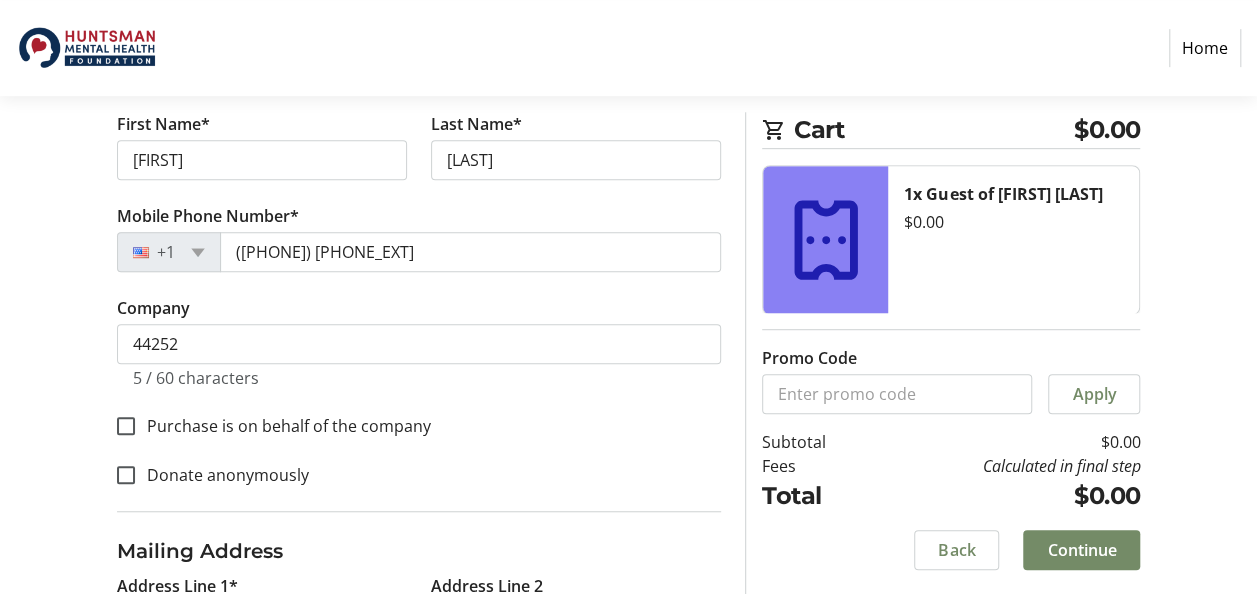 scroll, scrollTop: 500, scrollLeft: 0, axis: vertical 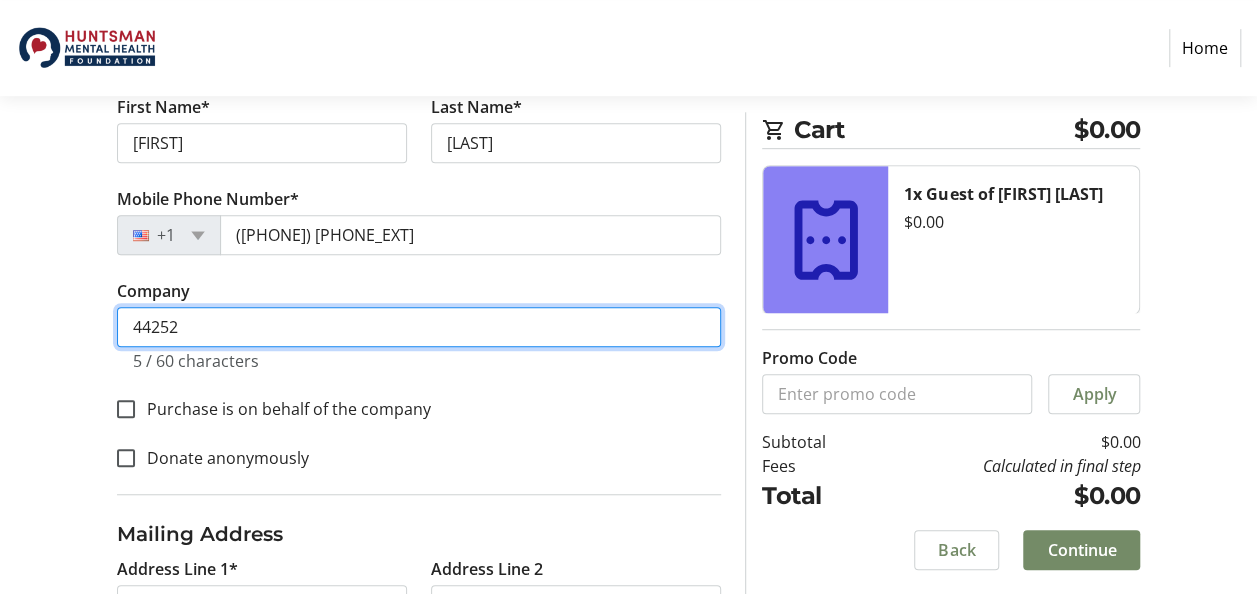 drag, startPoint x: 240, startPoint y: 322, endPoint x: 93, endPoint y: 342, distance: 148.35431 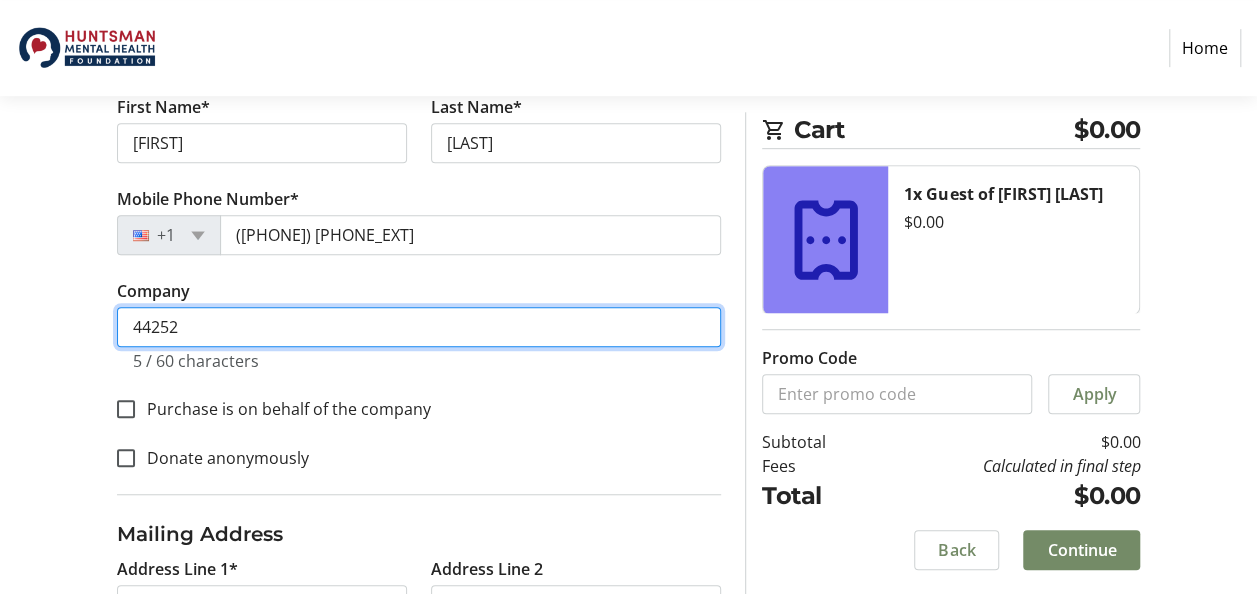 click on "Email Address* [EMAIL] First Name* [FIRST] Last Name* [LAST] Mobile Phone Number* +1 ([PHONE]) [PHONE_EXT] Company [COMPANY] Purchase is on behalf of the company Donate anonymously Mailing Address Address Line 1* [NUMBER] [STREET] Address Line 2 [SUITE] City* [CITY] State/Province* [STATE] [STATE] District of Columbia American Samoa Guam Northern Mariana Islands Puerto Rico United States Minor Outlying Islands Virgin Islands, U.S. Alabama Alaska Arizona Arkansas California Colorado Connecticut Delaware Florida Georgia Hawaii Idaho Illinois Indiana Iowa Kansas Kentucky Louisiana Maine Maryland Massachusetts Michigan Minnesota Mississippi Missouri Montana Nebraska Nevada New Hampshire New Jersey New Mexico New York North Carolina North Dakota Ohio Oklahoma" 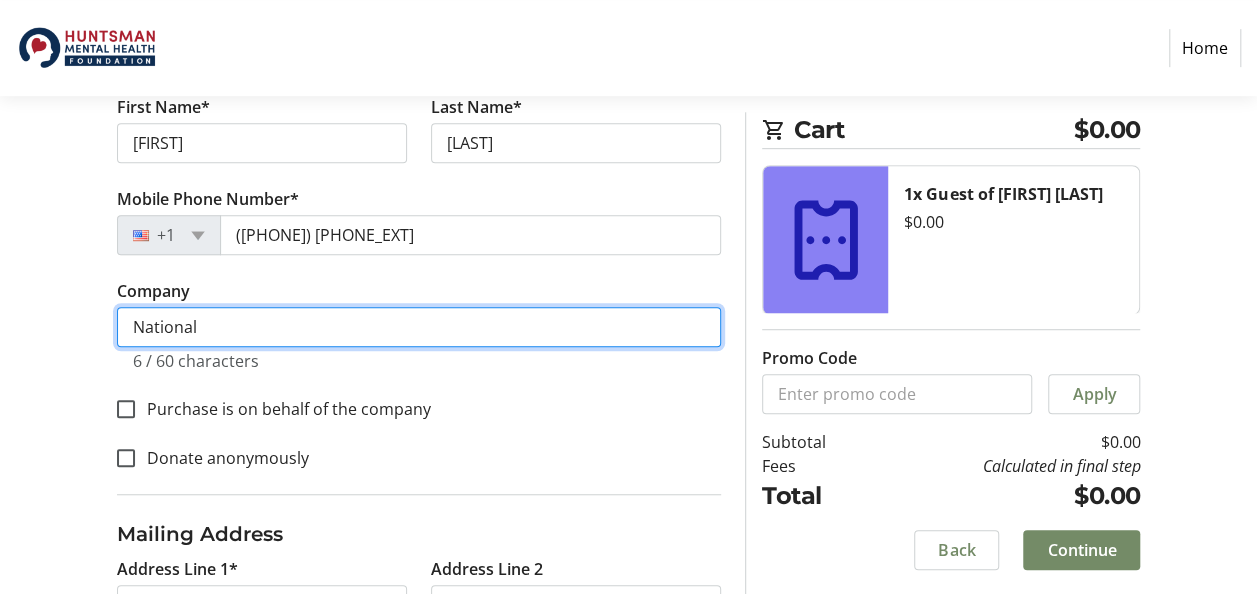 type on "[COMPANY]" 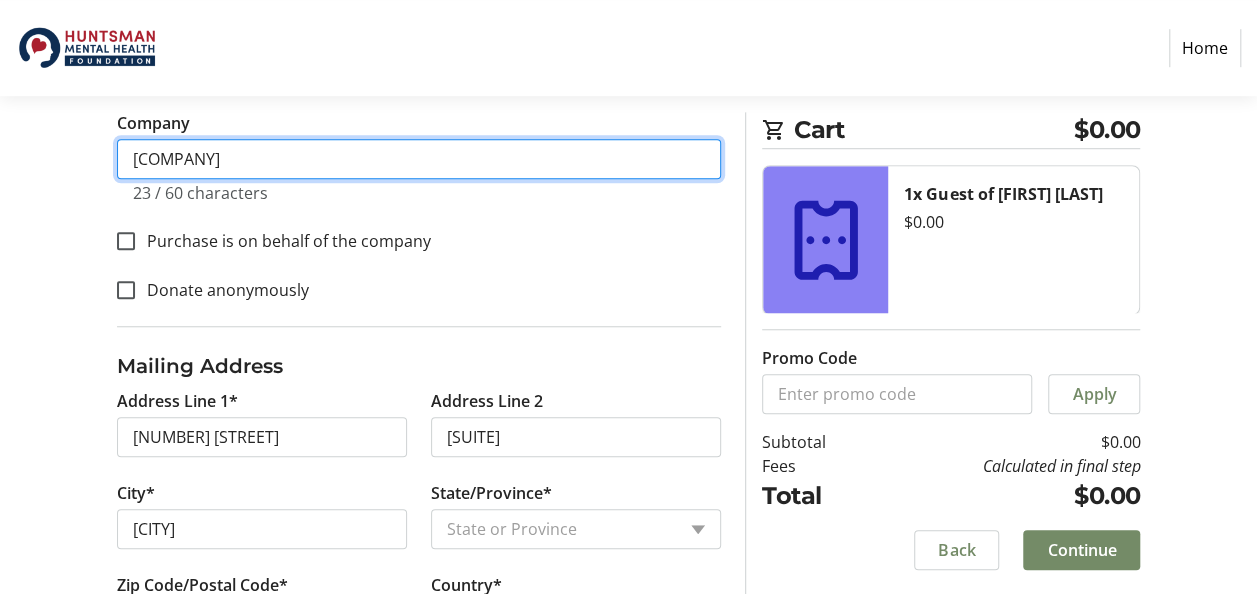 scroll, scrollTop: 758, scrollLeft: 0, axis: vertical 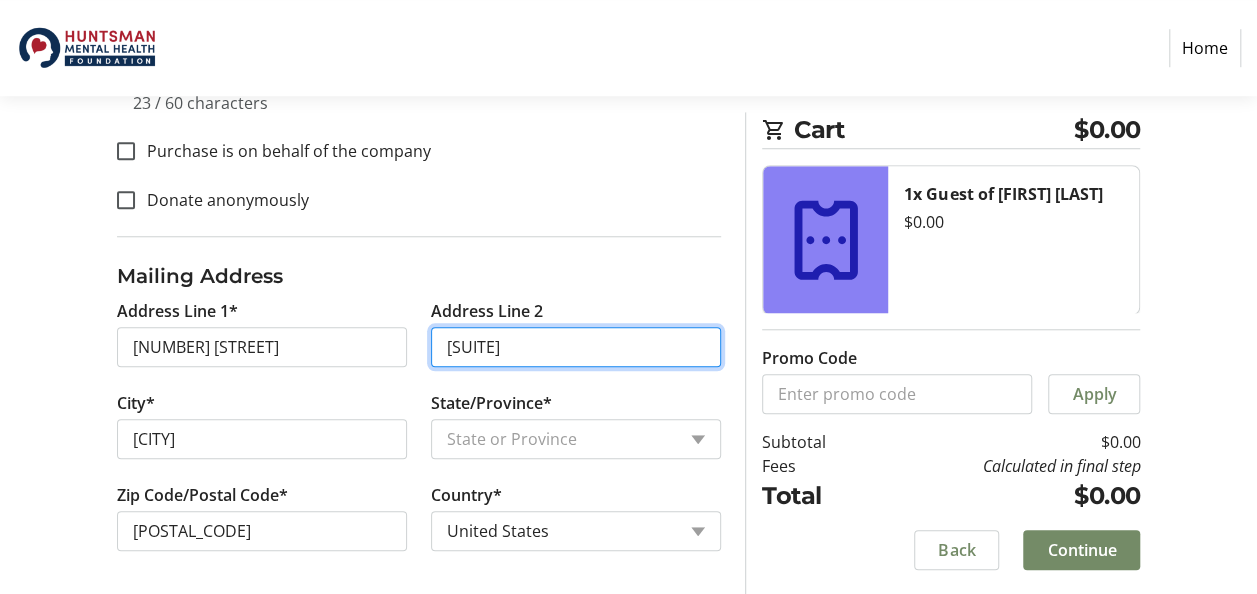 drag, startPoint x: 523, startPoint y: 347, endPoint x: 411, endPoint y: 352, distance: 112.11155 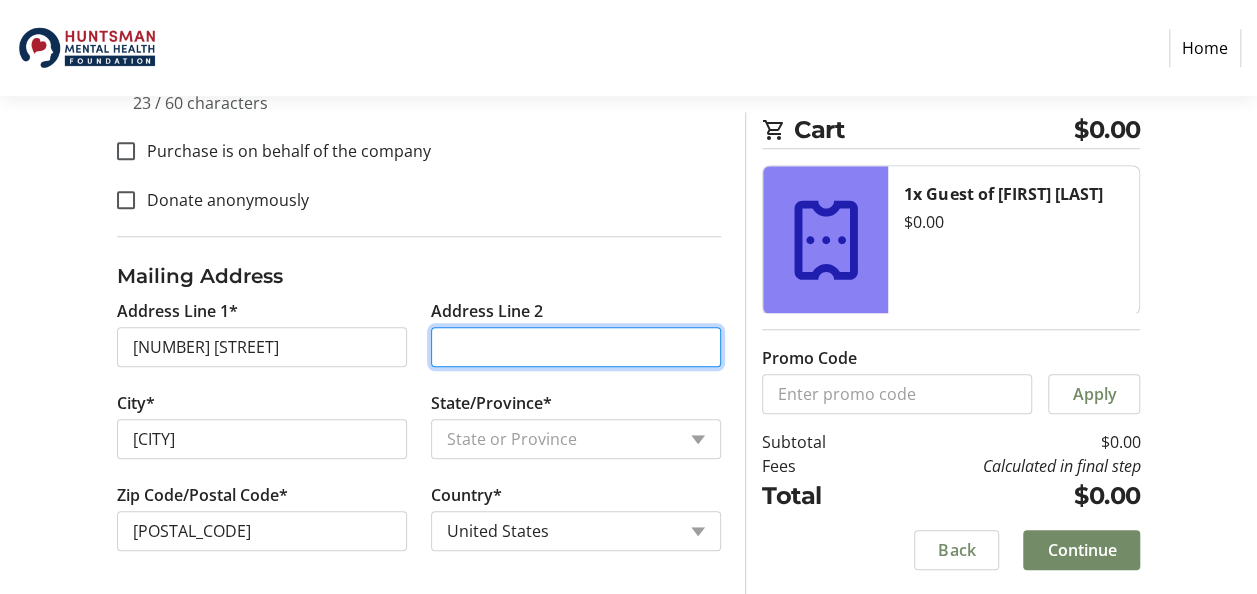 type 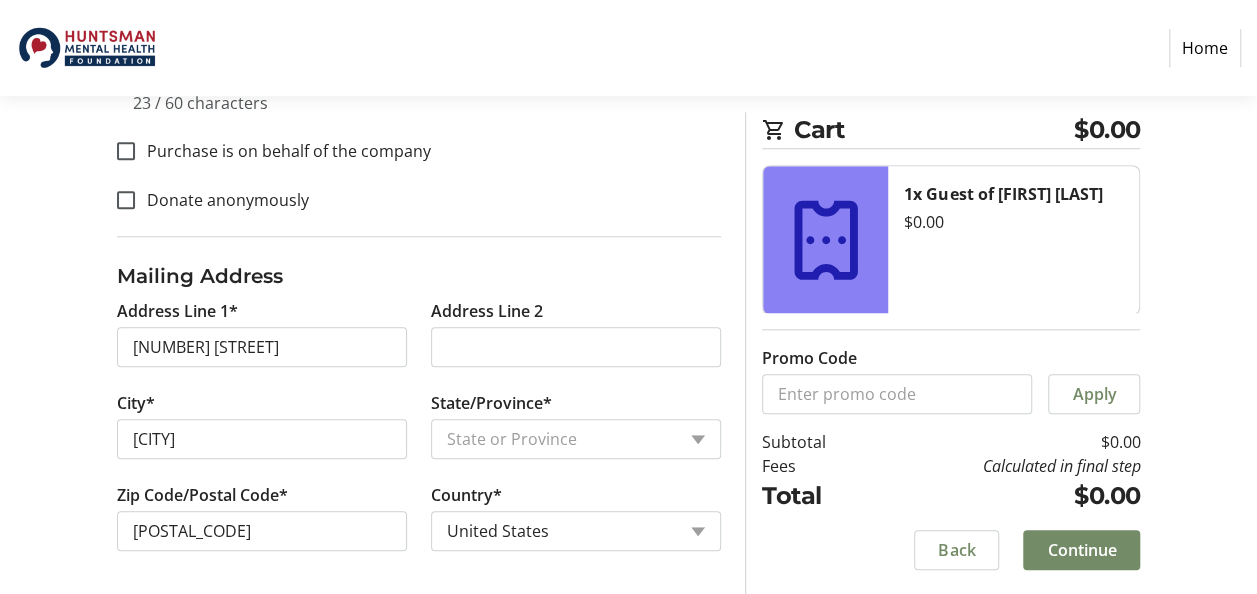 click on "[CITY]* [CITY]" 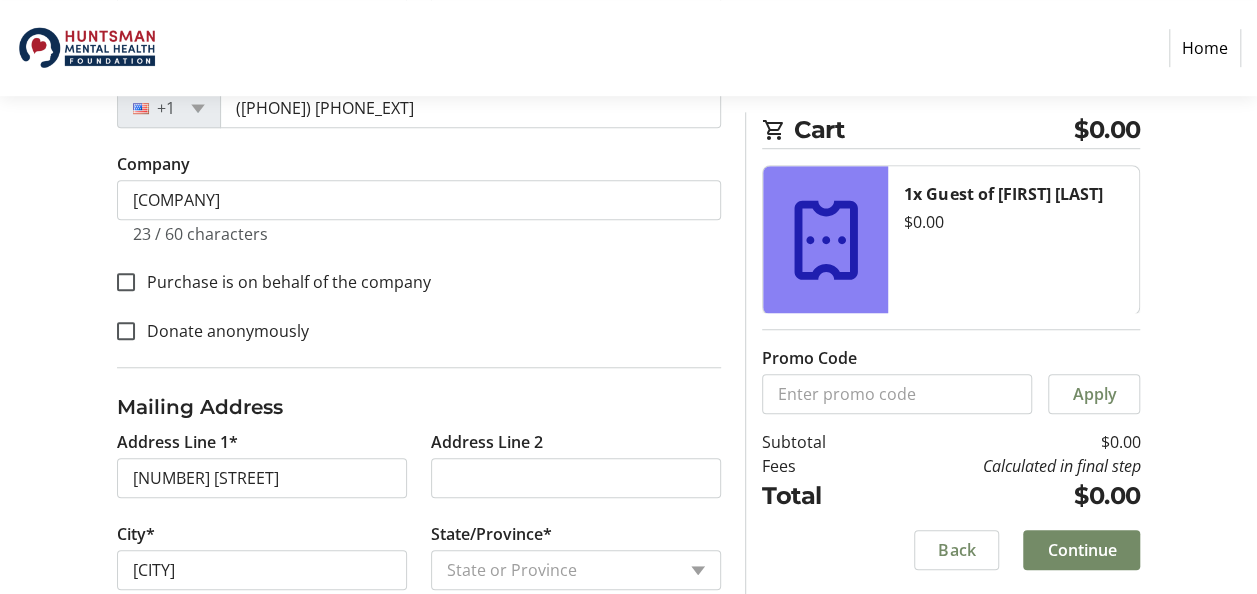 scroll, scrollTop: 758, scrollLeft: 0, axis: vertical 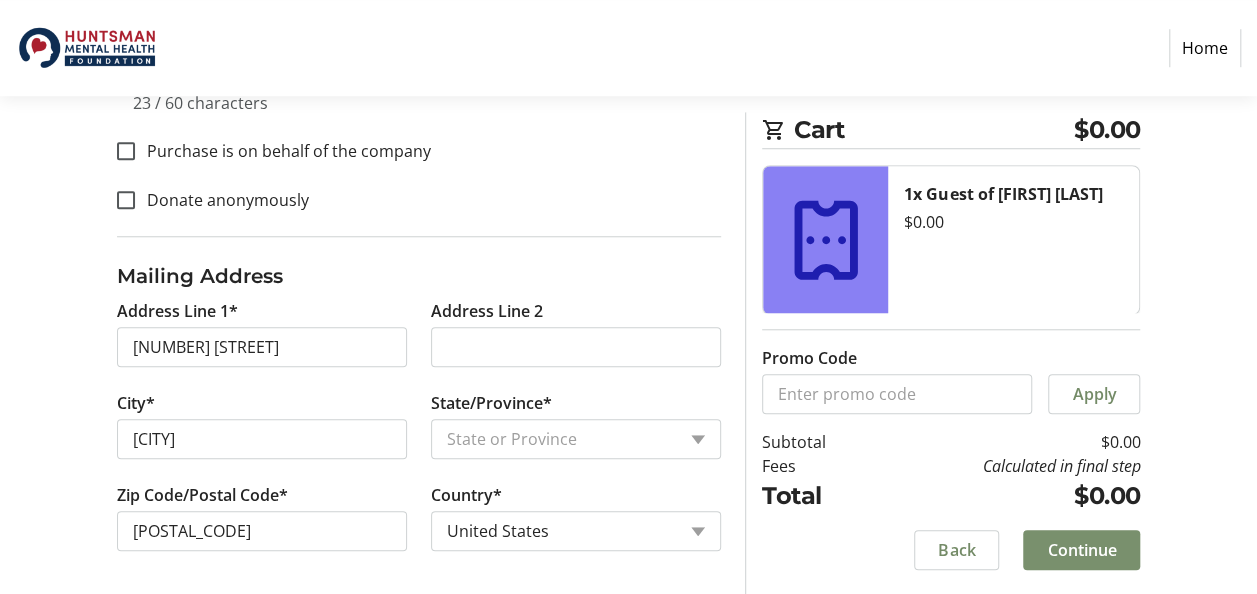 click on "Continue" 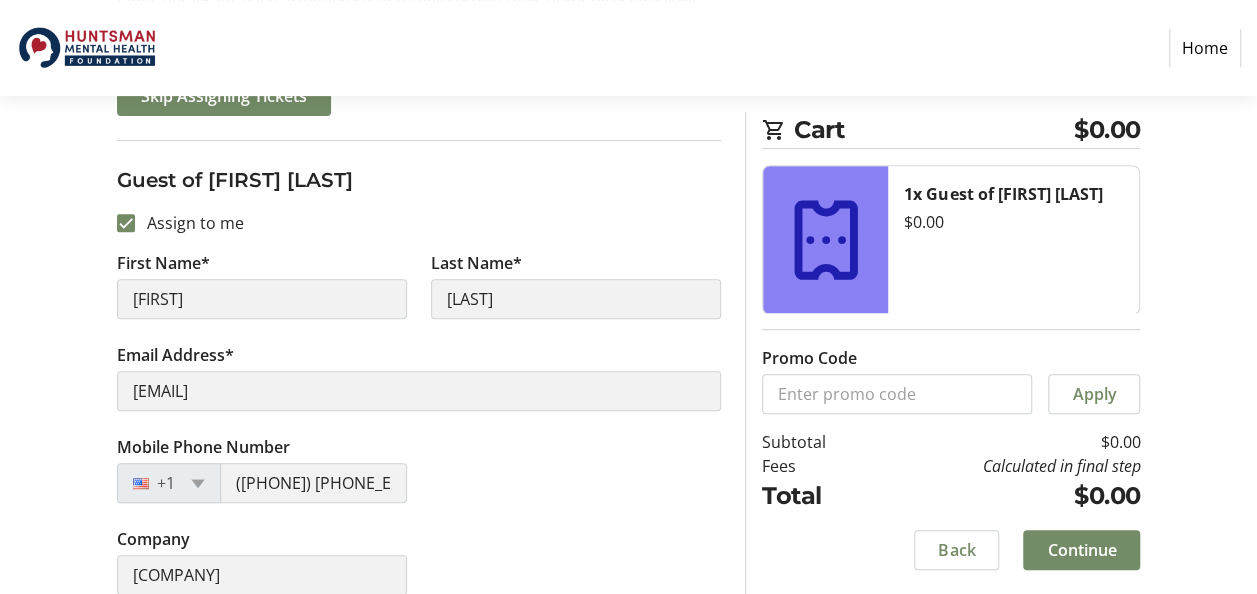 scroll, scrollTop: 348, scrollLeft: 0, axis: vertical 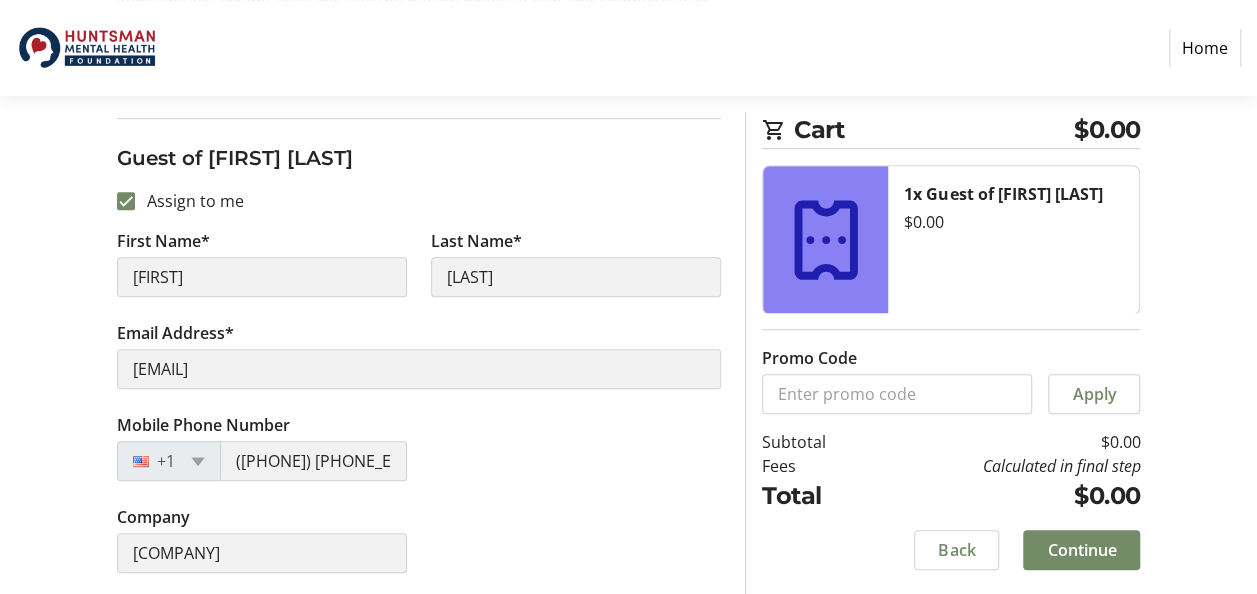 click on "Guest of [FIRST] [LAST] Assign to me First Name* [FIRST] Last Name* [LAST] Email Address* [EMAIL] Mobile Phone Number +1 ([PHONE]) [PHONE_EXT] Company [COMPANY]" 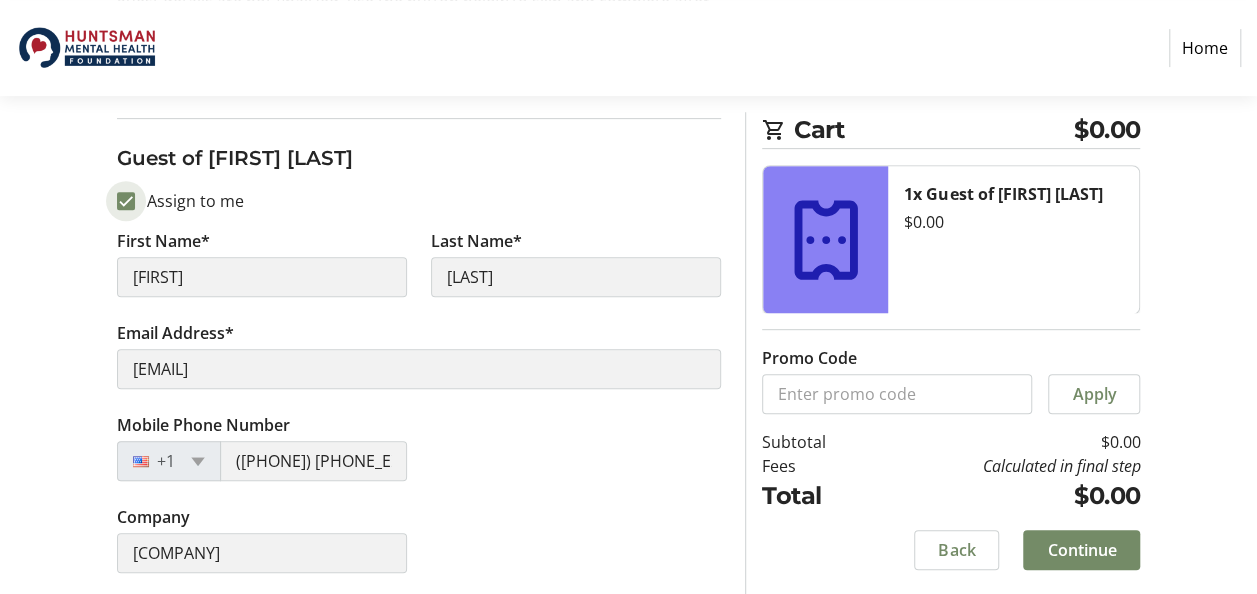 click on "Assign to me" at bounding box center (126, 201) 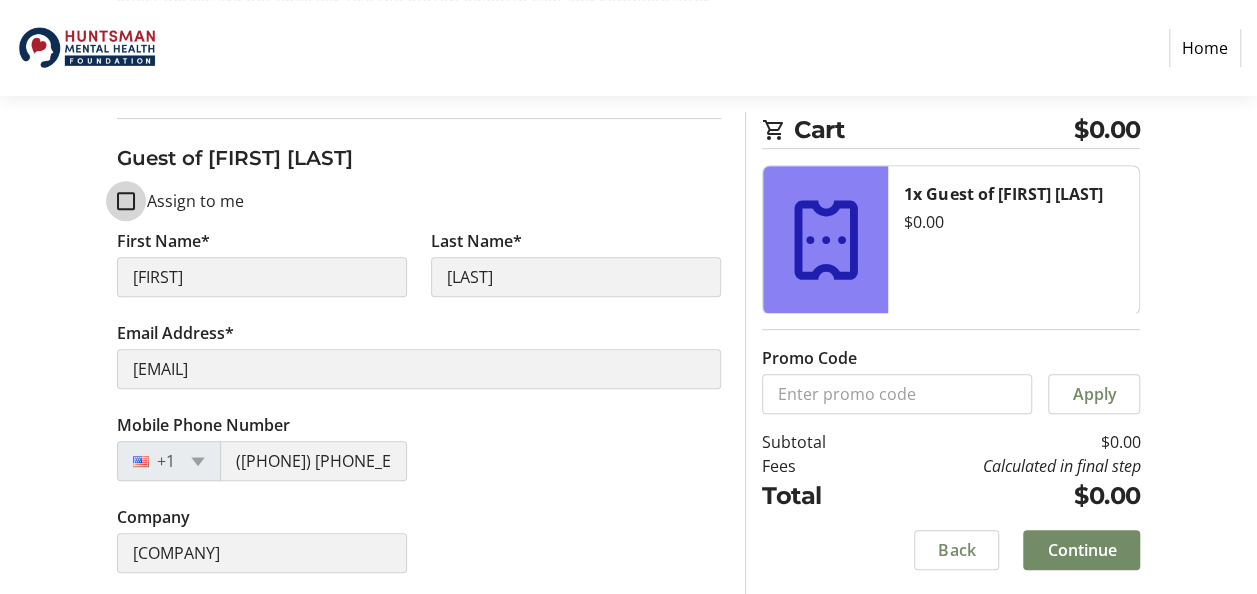 checkbox on "false" 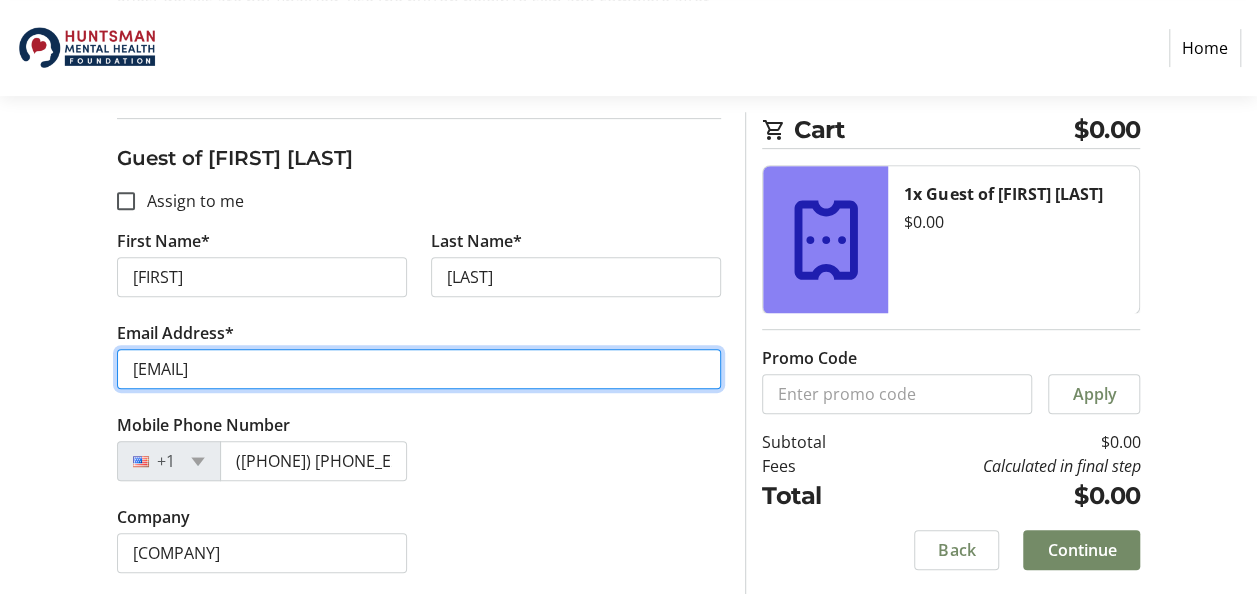 click on "[EMAIL]" at bounding box center (419, 369) 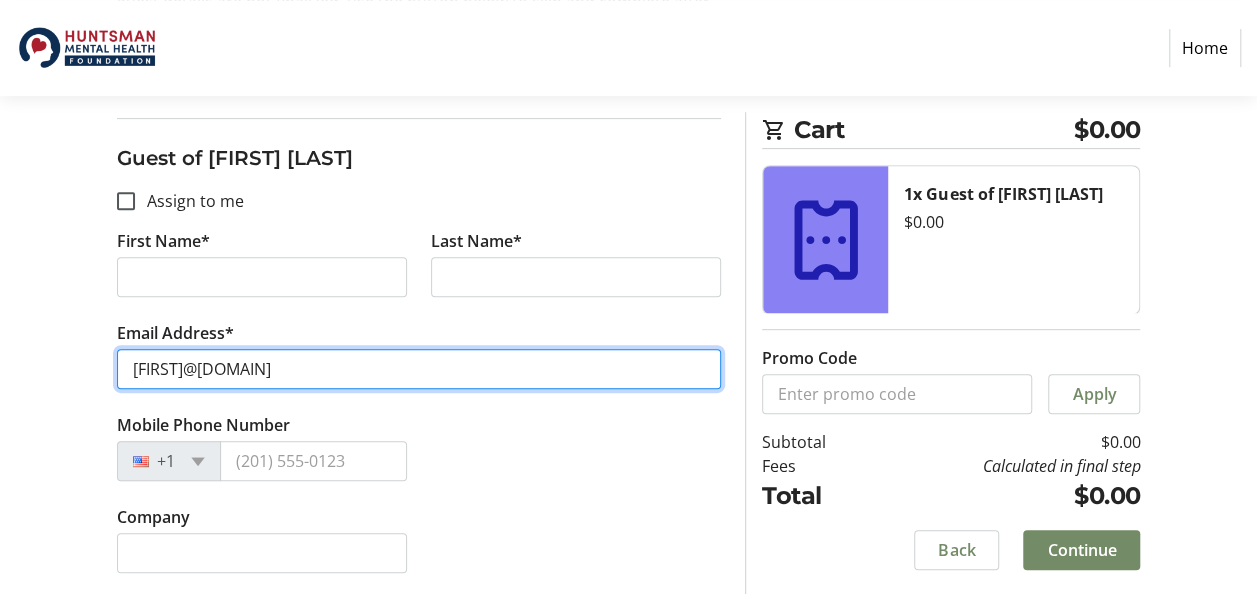 drag, startPoint x: 374, startPoint y: 372, endPoint x: 21, endPoint y: 368, distance: 353.02267 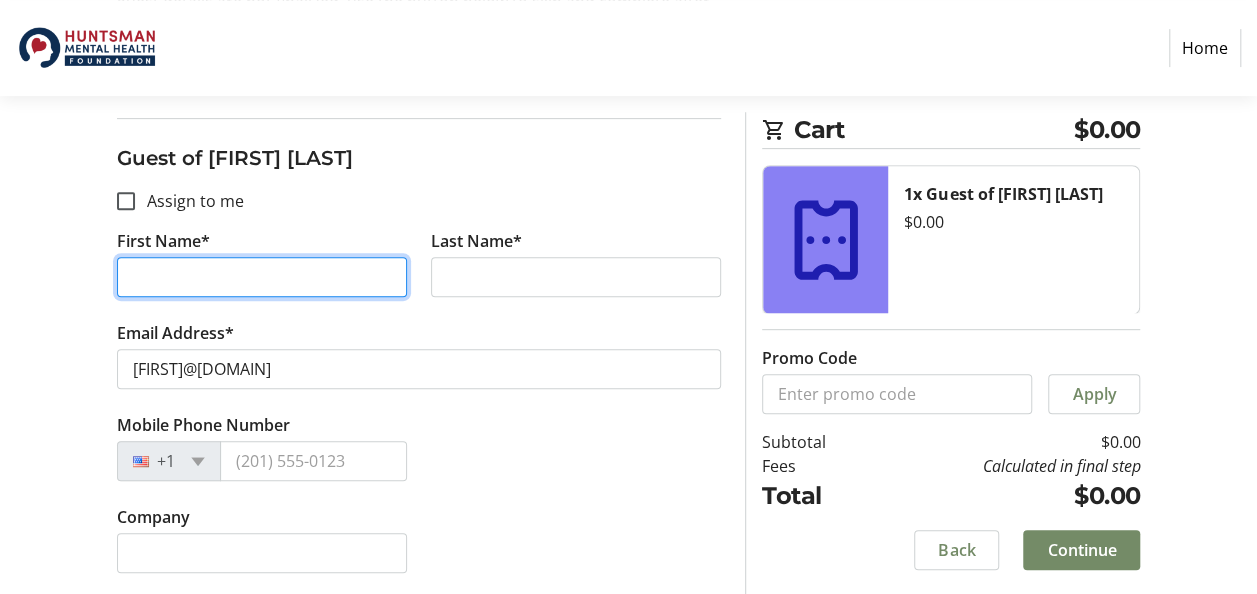 click on "First Name*" at bounding box center (262, 277) 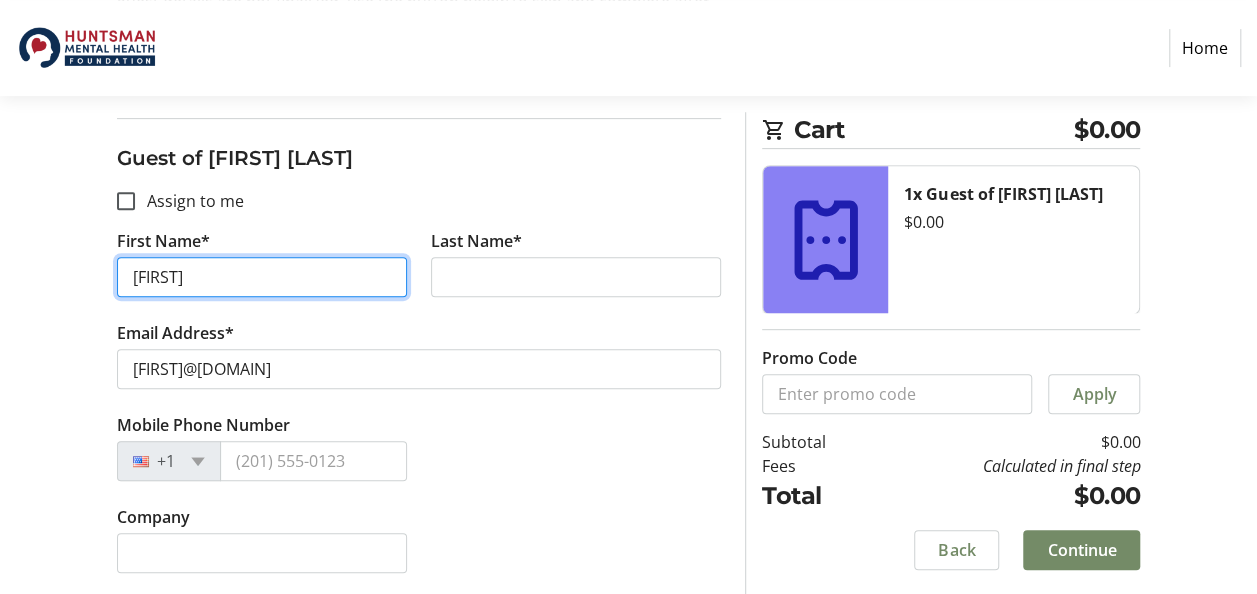type on "[FIRST]" 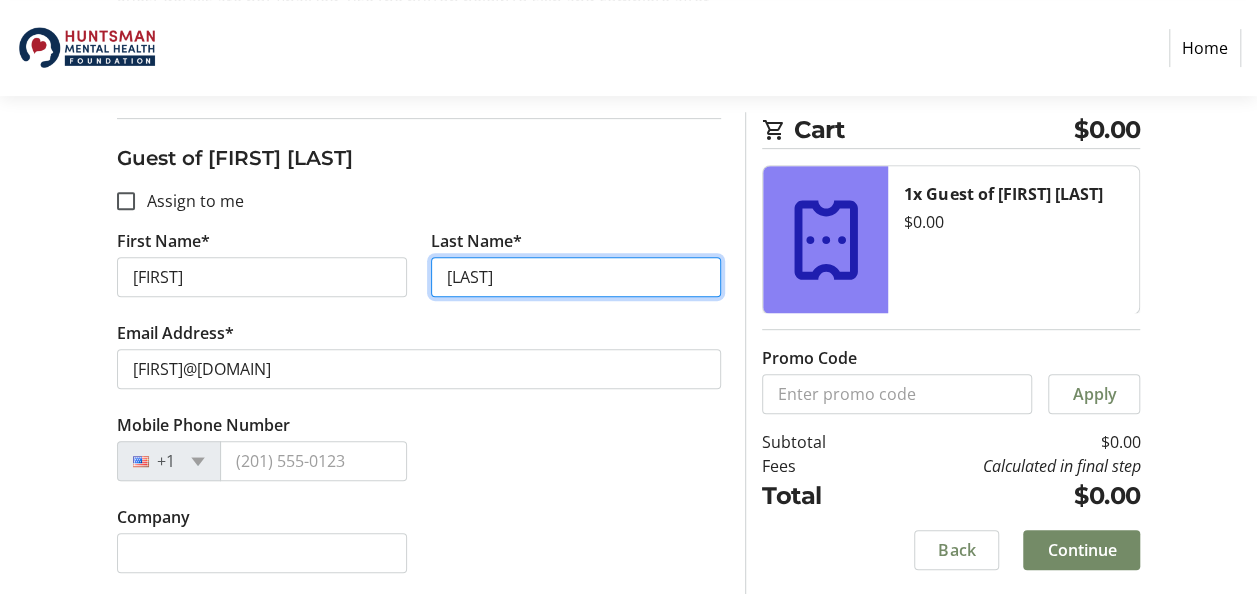 type on "[LAST]" 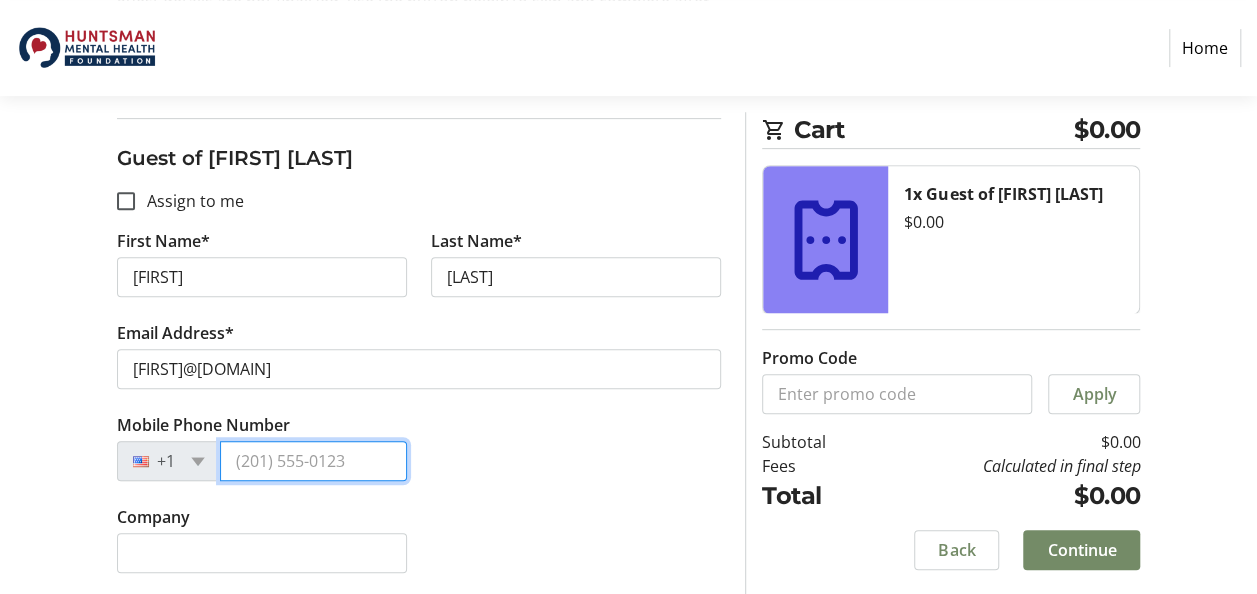 click on "Mobile Phone Number" at bounding box center (313, 461) 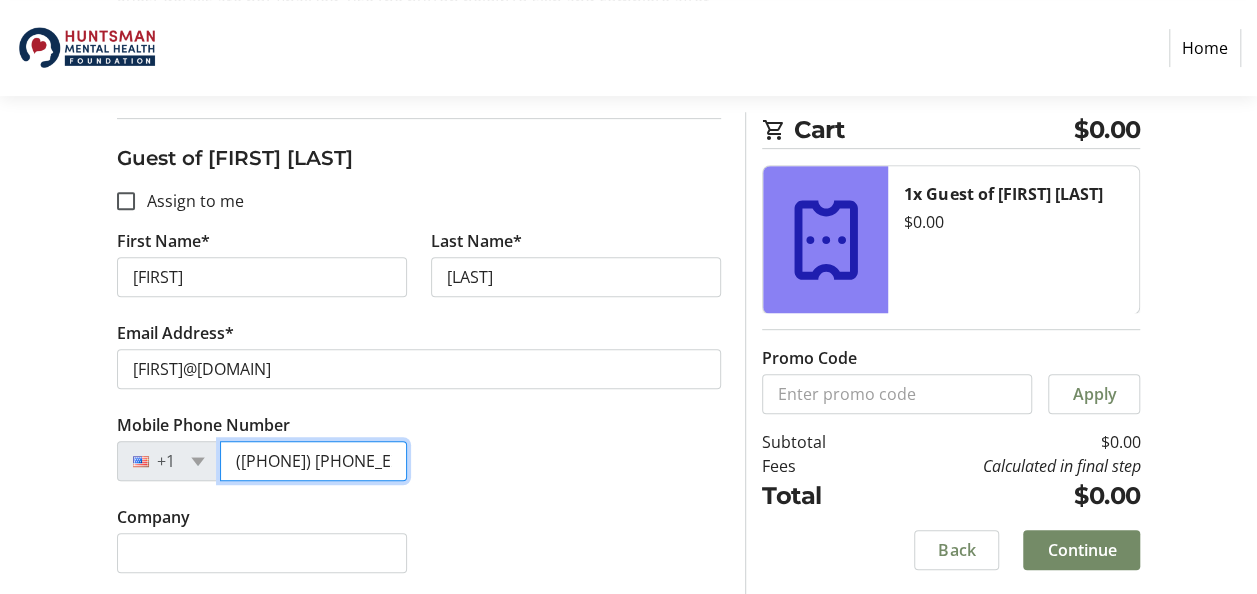 type on "([PHONE]) [PHONE_EXT]" 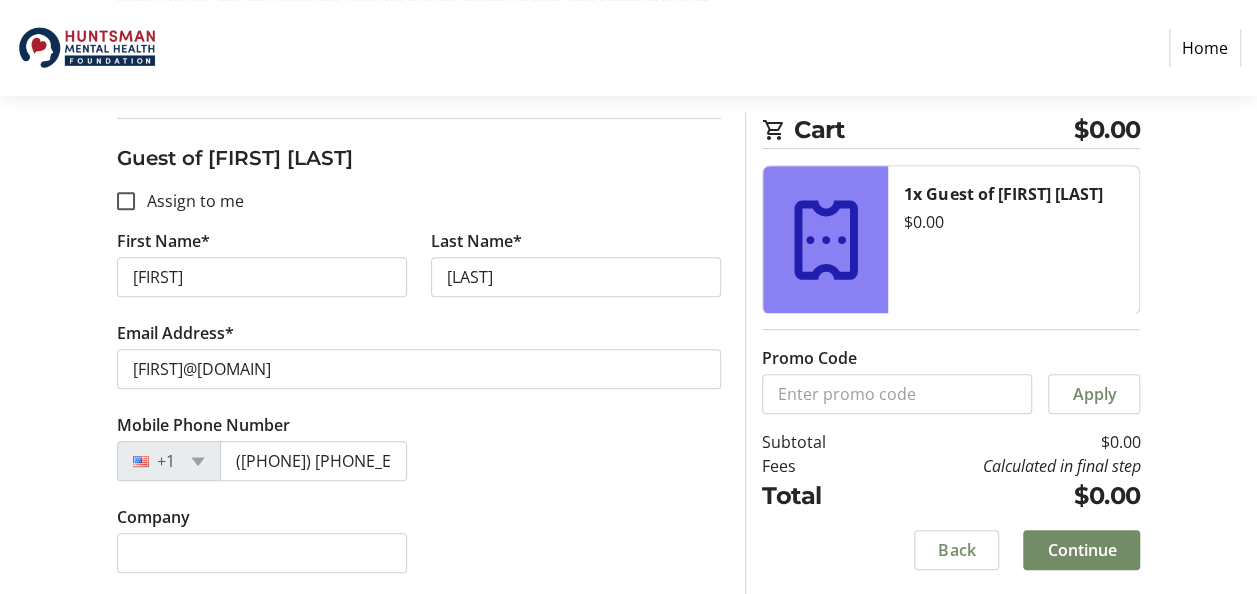 click on "Company" 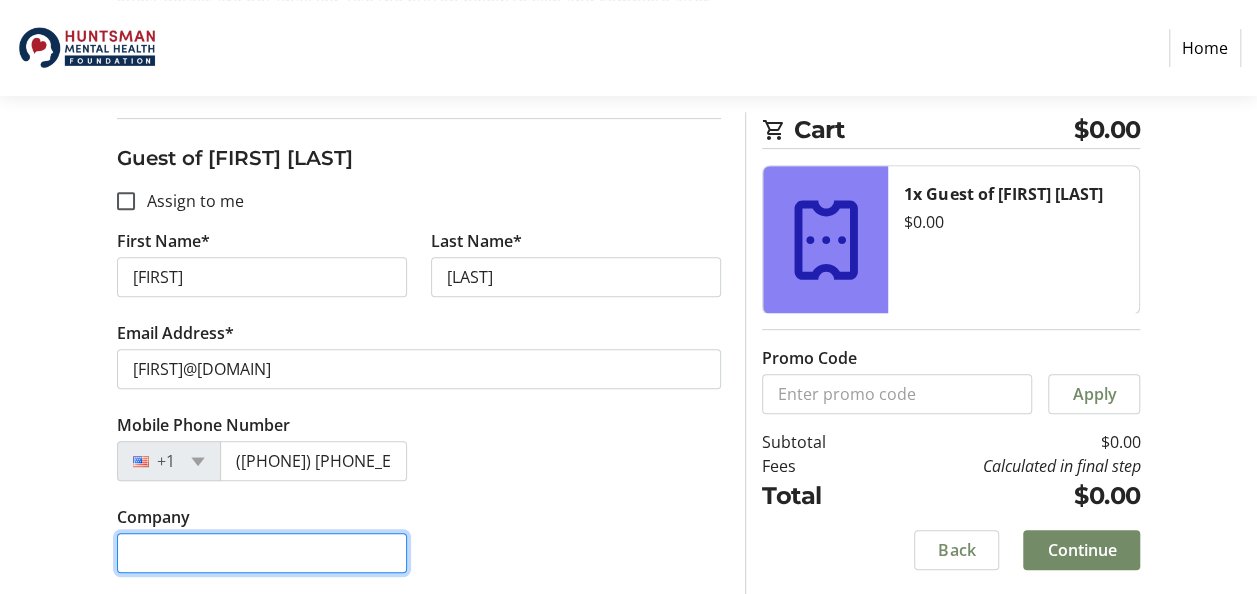 click on "Company" at bounding box center [262, 553] 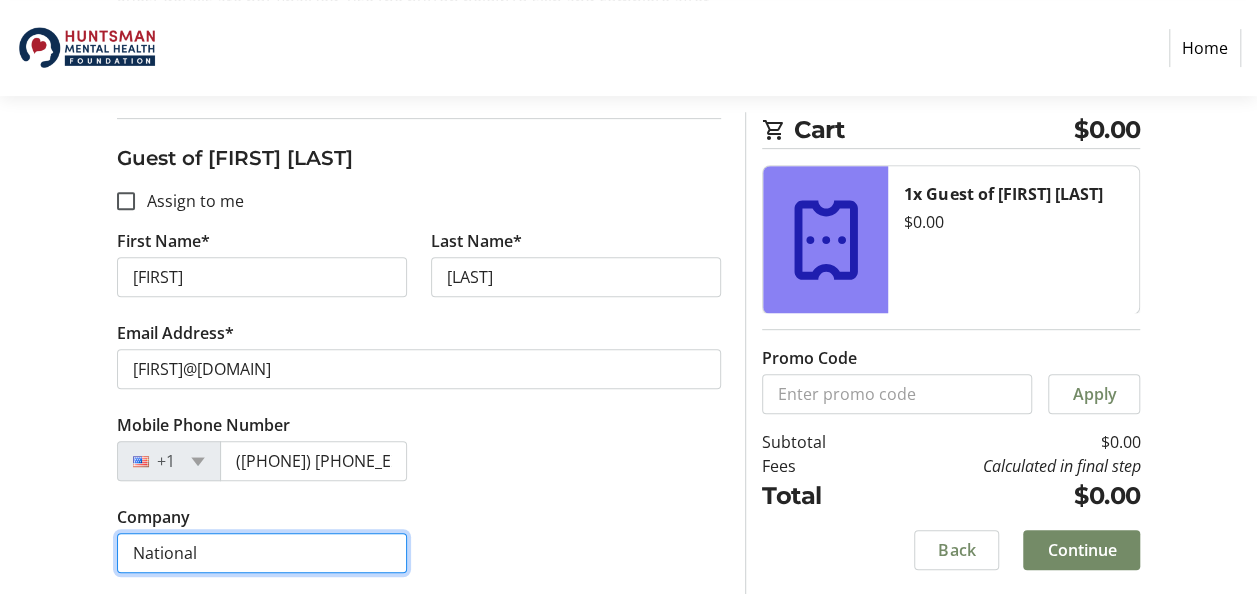 type on "[COMPANY]" 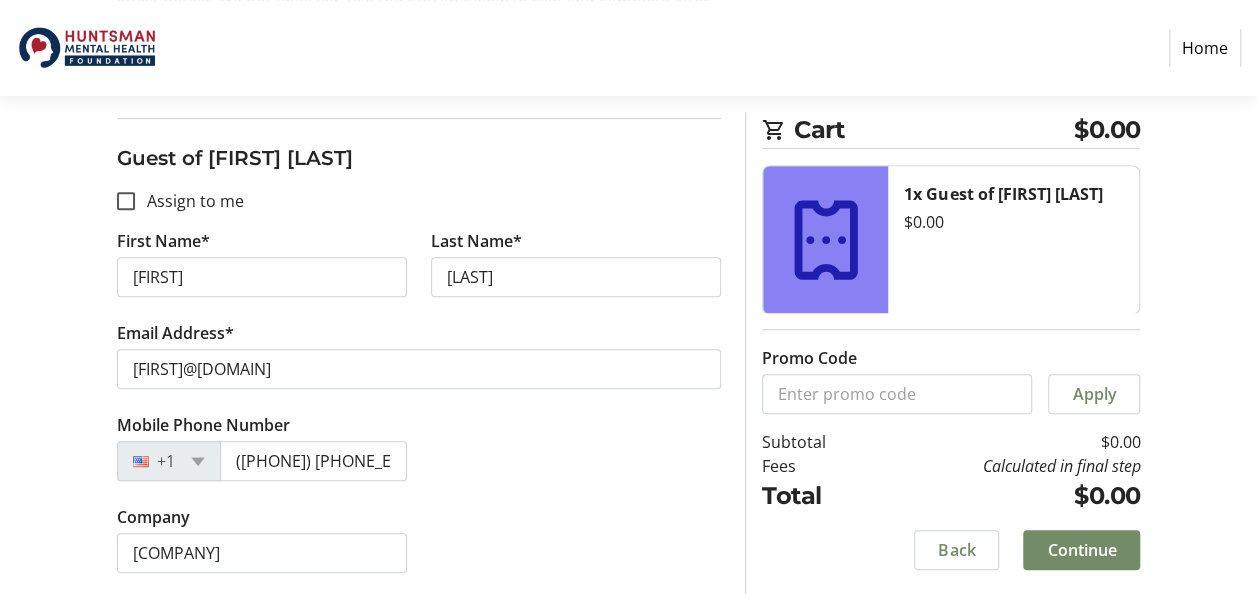 click on "Company National Ability Center" 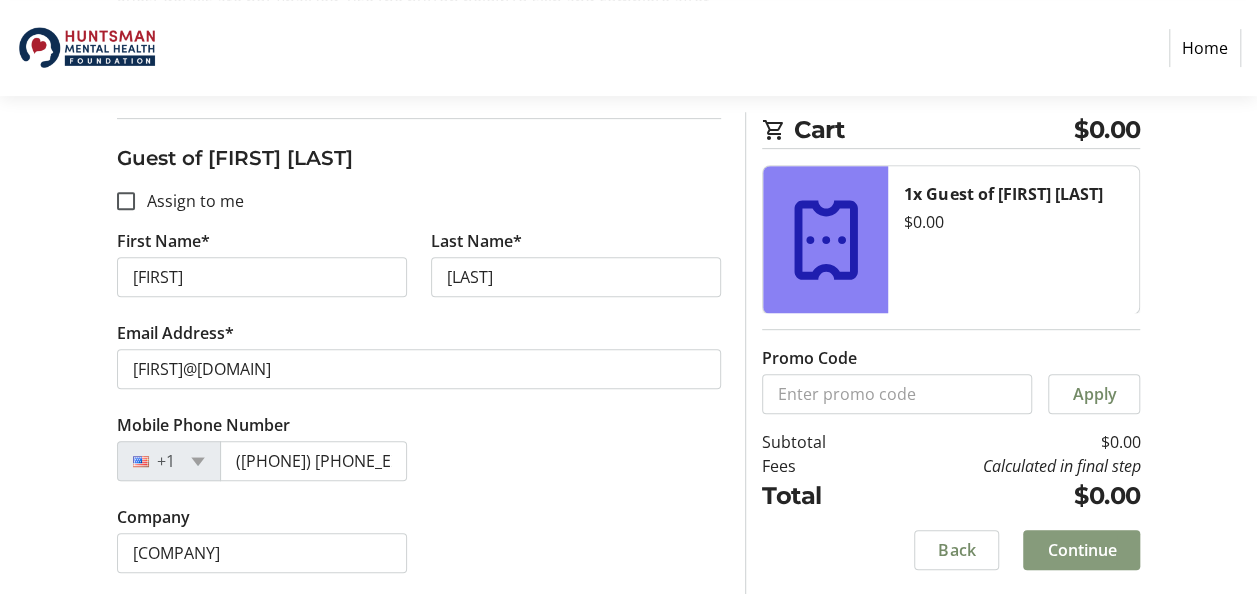 click on "Continue" 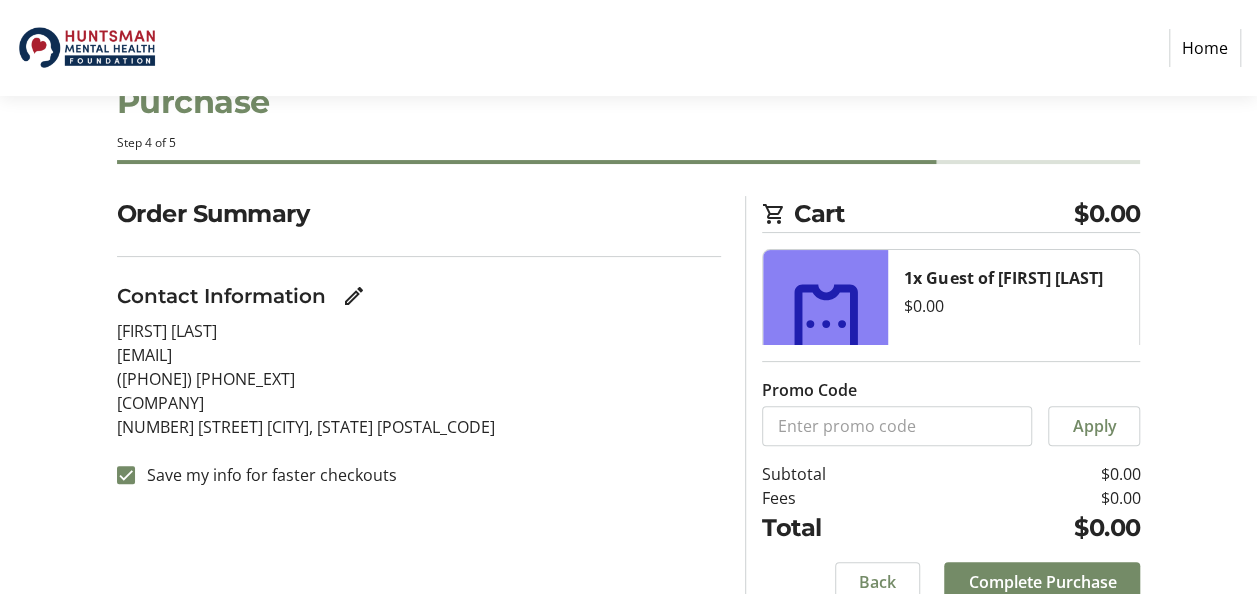 scroll, scrollTop: 0, scrollLeft: 0, axis: both 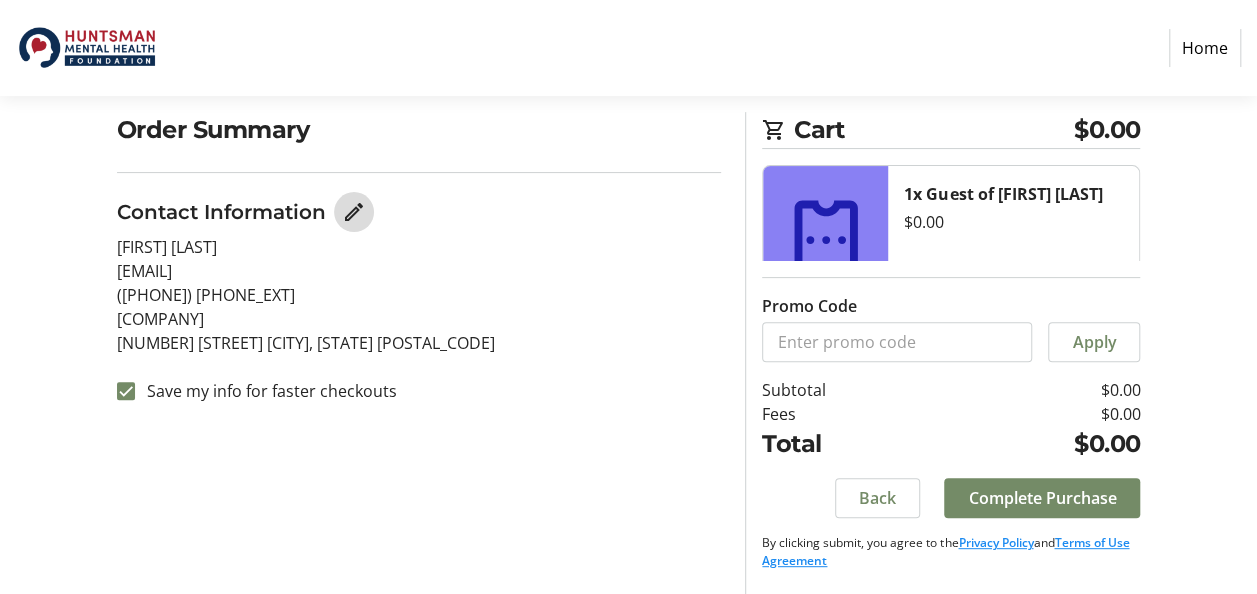 click 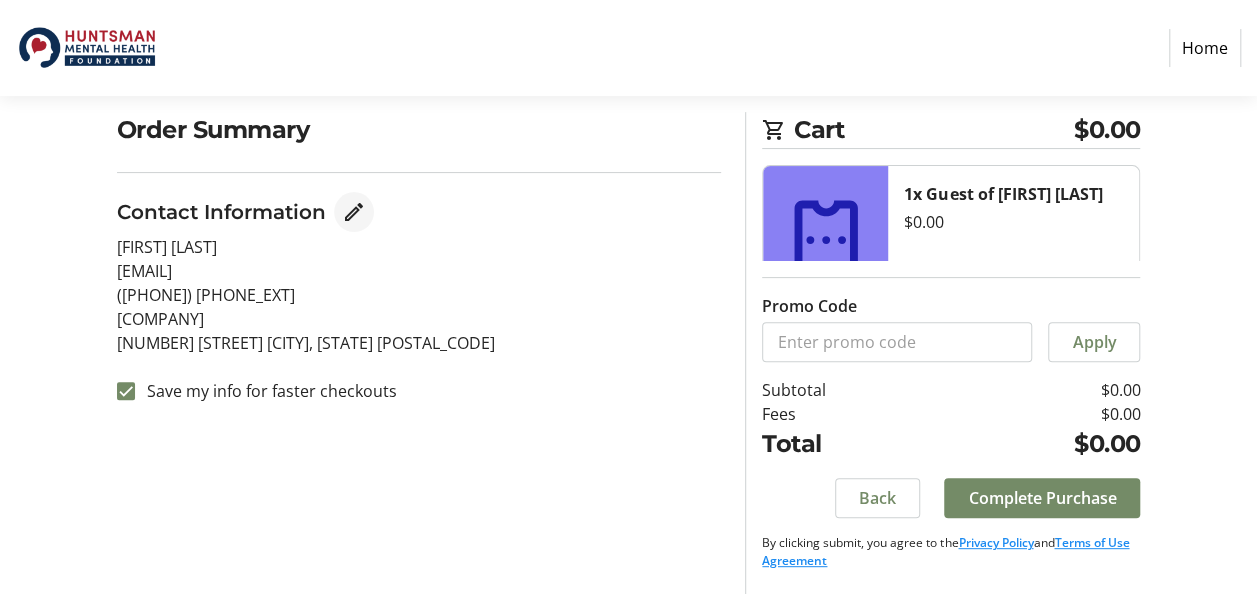 select on "[STATE]" 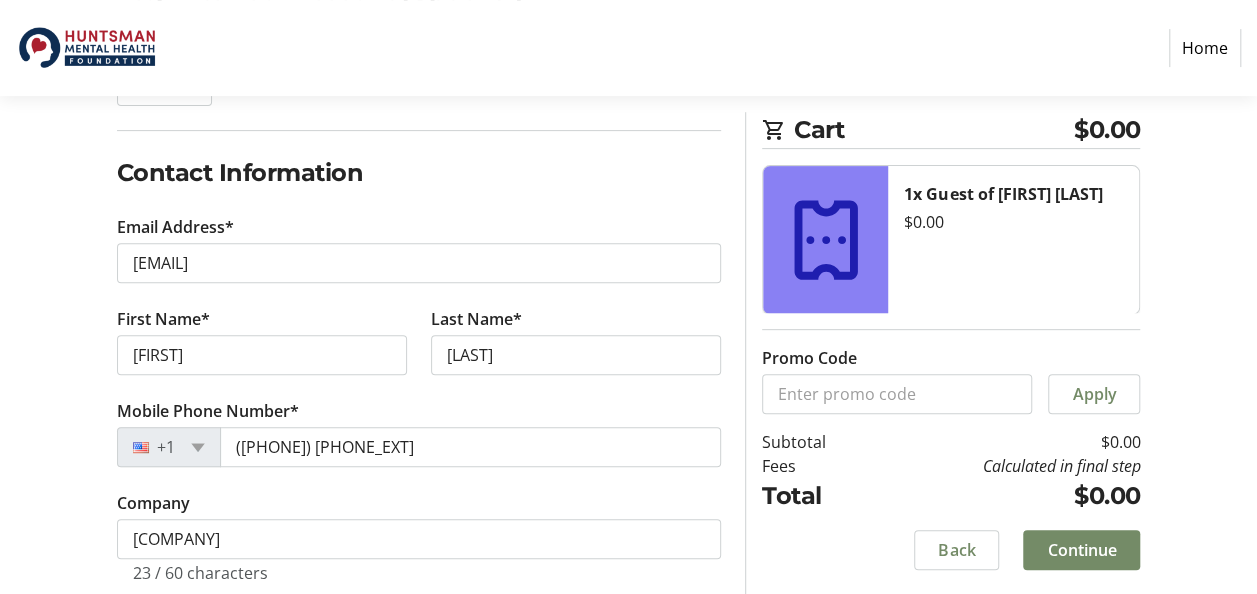 scroll, scrollTop: 300, scrollLeft: 0, axis: vertical 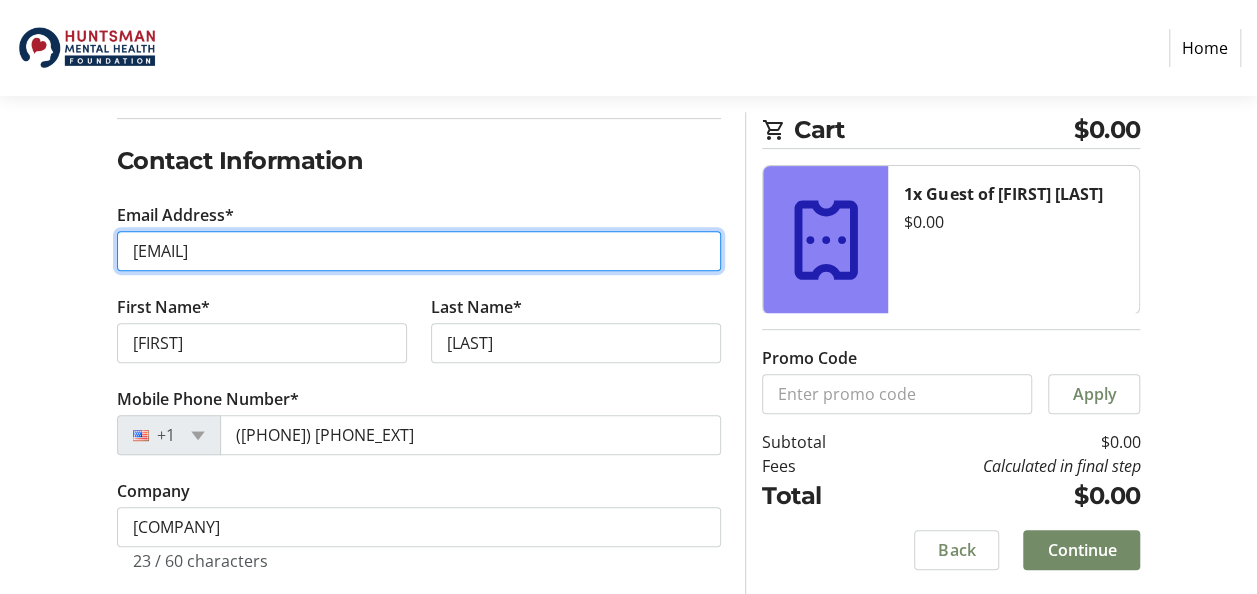 drag, startPoint x: 271, startPoint y: 246, endPoint x: 16, endPoint y: 244, distance: 255.00784 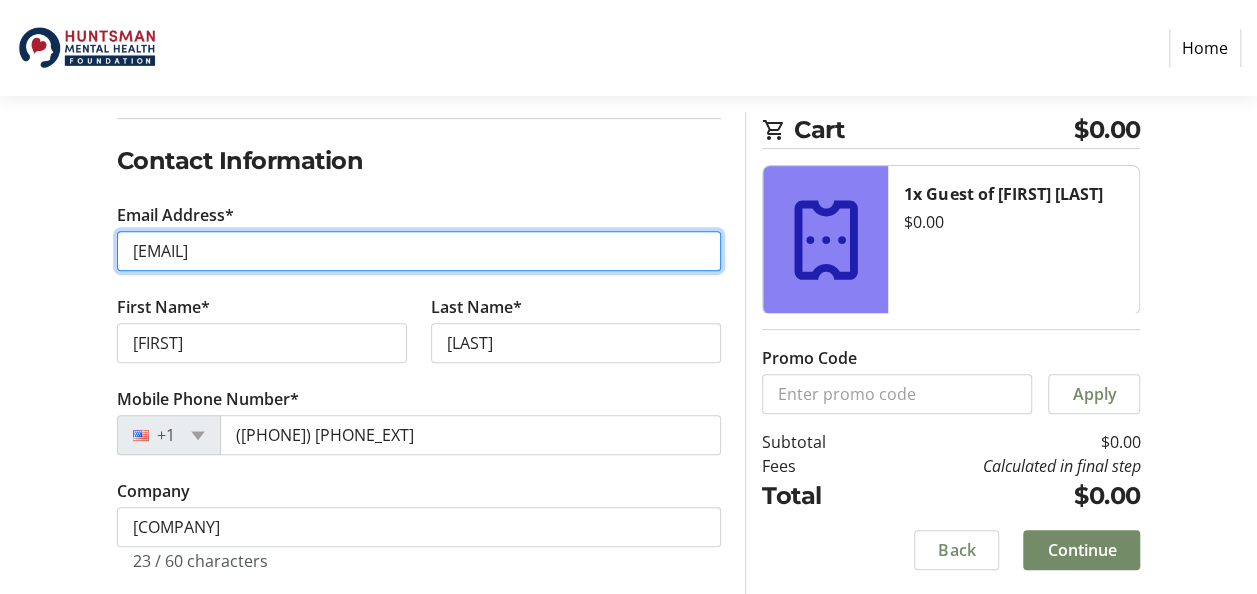 click on "Email Address* [EMAIL] First Name* [FIRST] Last Name* [LAST] Mobile Phone Number* +1 ([PHONE]) [PHONE_EXT] Company [COMPANY] Purchase is on behalf of the company Donate anonymously Mailing Address Address Line 1* [NUMBER] [STREET] Address Line 2 City* [CITY] State/Province* [STATE] [STATE] District of Columbia American Samoa Guam Northern Mariana Islands Puerto Rico United States Minor Outlying Islands Virgin Islands, U.S. Alabama Alaska Arizona Arkansas California Colorado Connecticut Delaware Florida Georgia Hawaii Idaho Illinois Indiana Iowa Kansas Kentucky Louisiana Maine Maryland Massachusetts Michigan Minnesota Mississippi Missouri Montana Nebraska Nevada New Hampshire New Jersey New Mexico New York North Carolina North Dakota Ohio [POSTAL_CODE]" 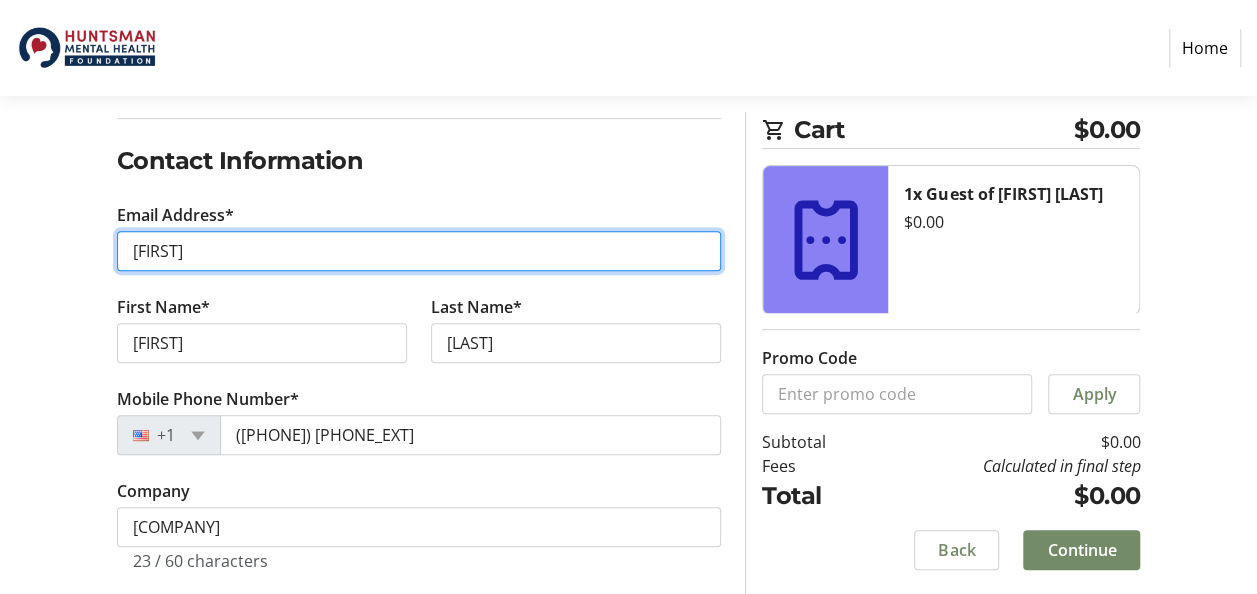 type on "[FIRST]@[DOMAIN]" 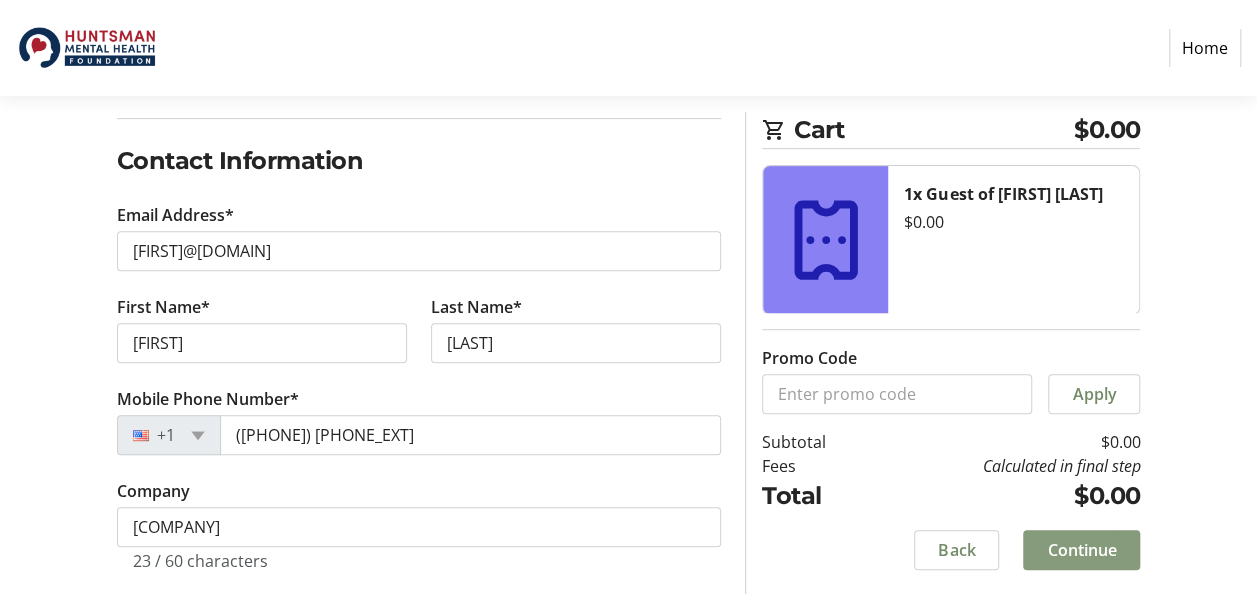 click on "Continue" 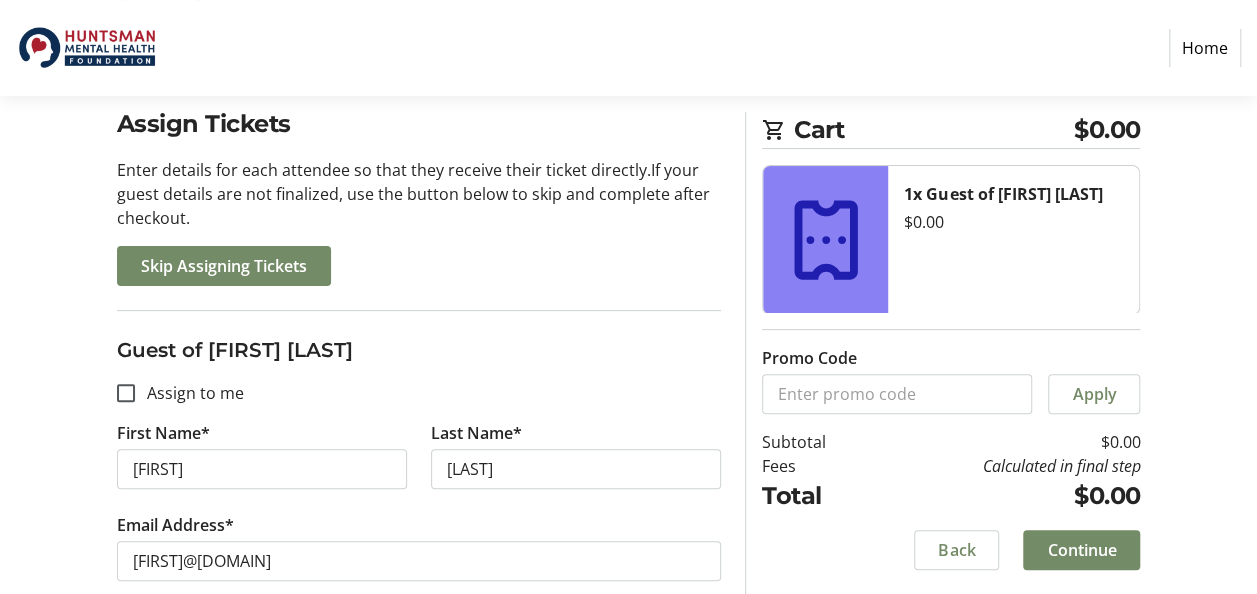 scroll, scrollTop: 200, scrollLeft: 0, axis: vertical 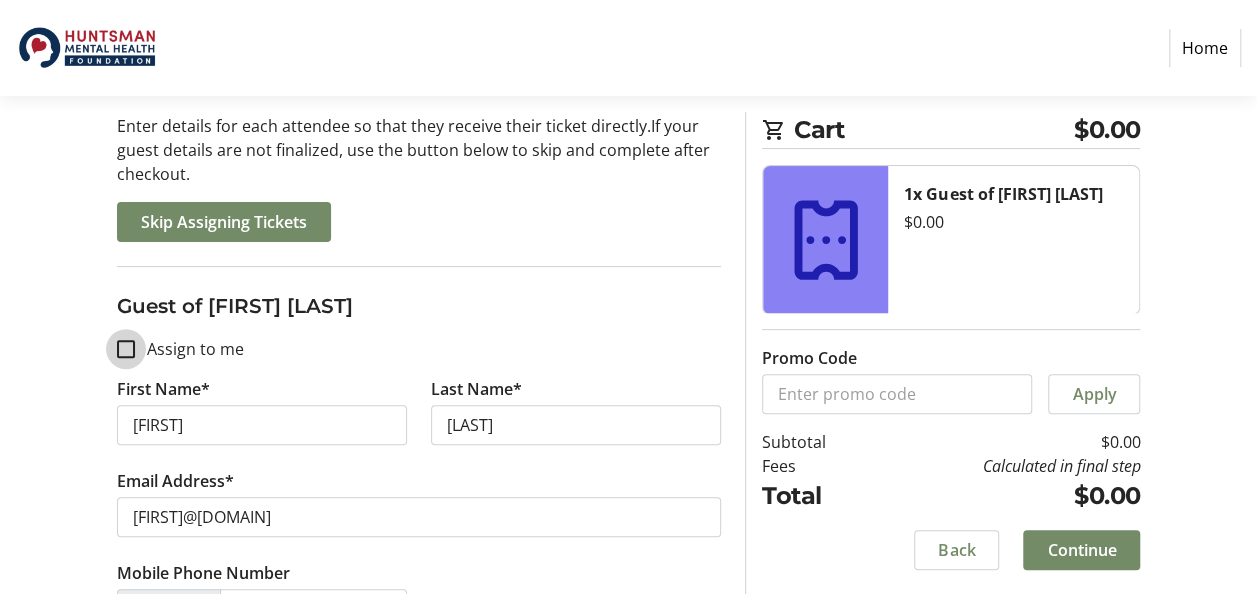 click on "Assign to me" at bounding box center (126, 349) 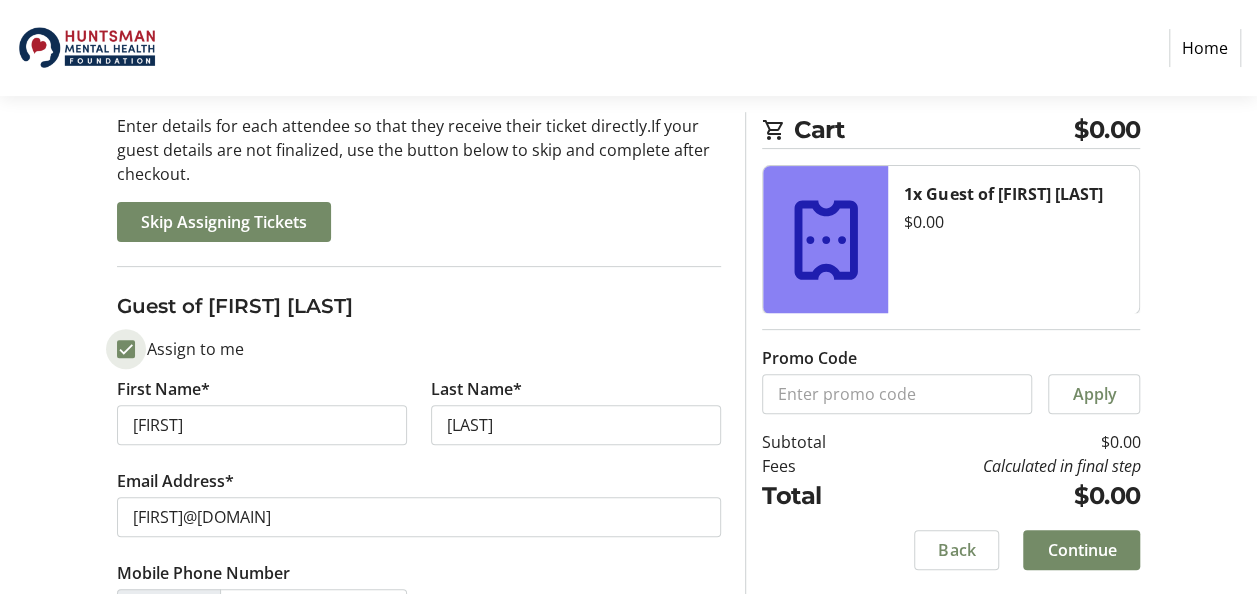 checkbox on "true" 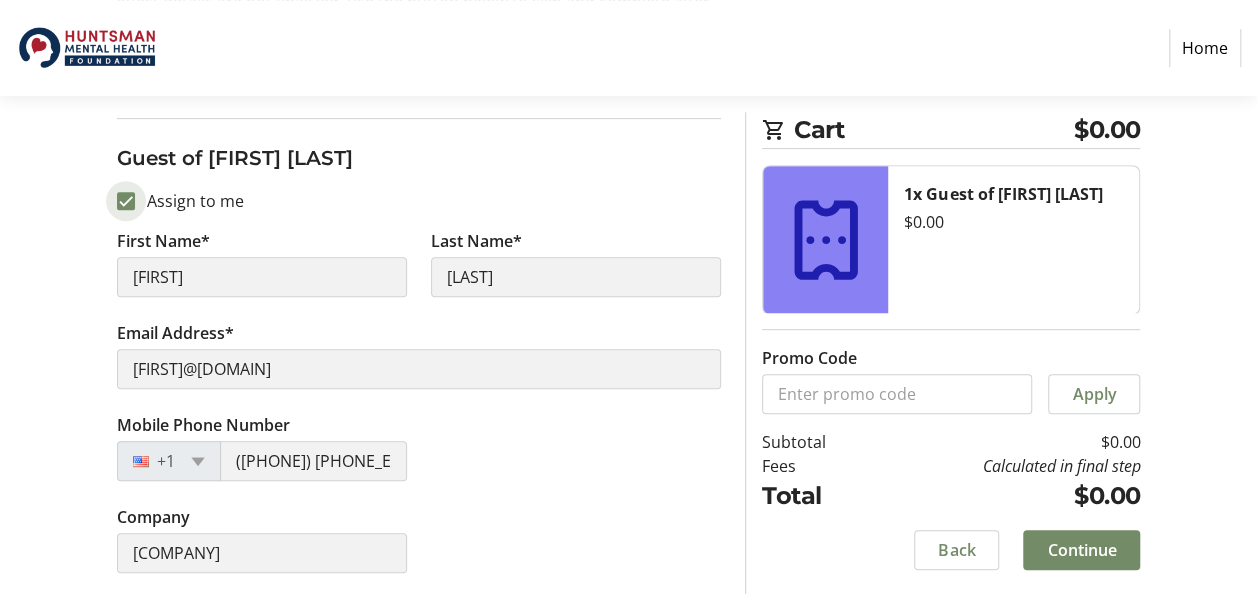 scroll, scrollTop: 348, scrollLeft: 0, axis: vertical 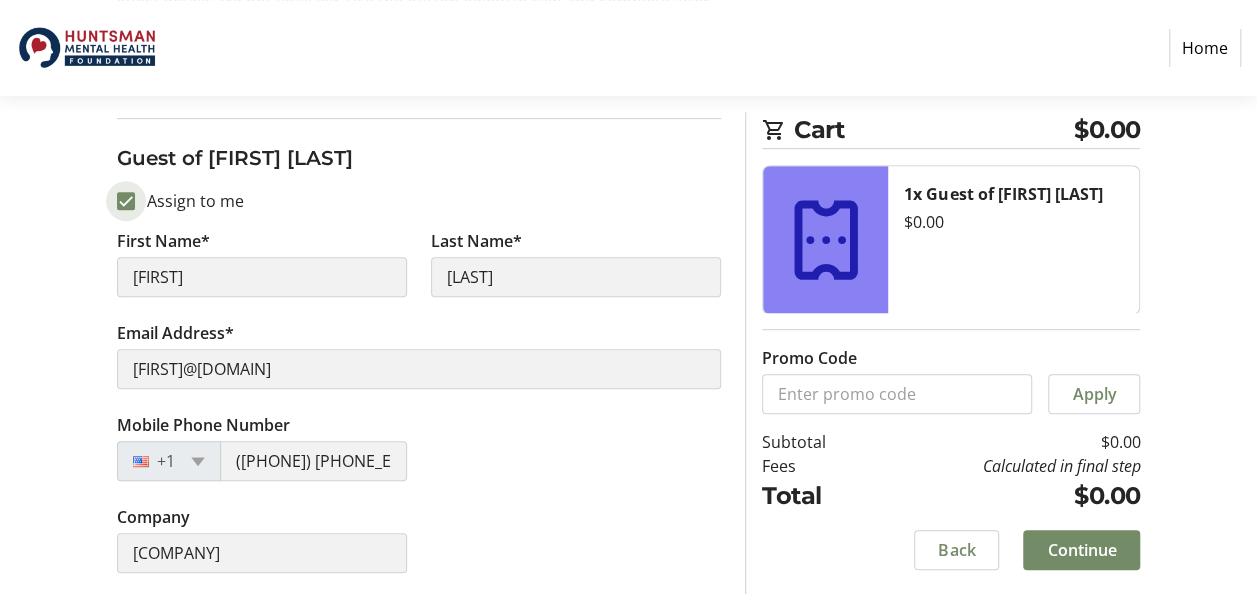 type on "[FIRST]" 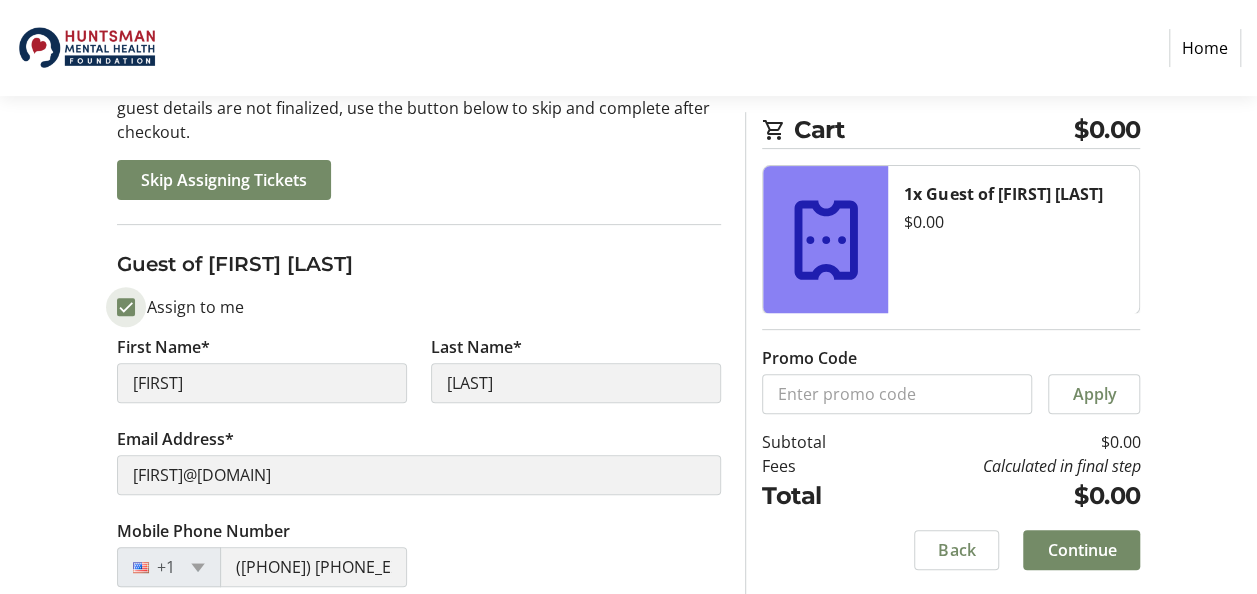 scroll, scrollTop: 48, scrollLeft: 0, axis: vertical 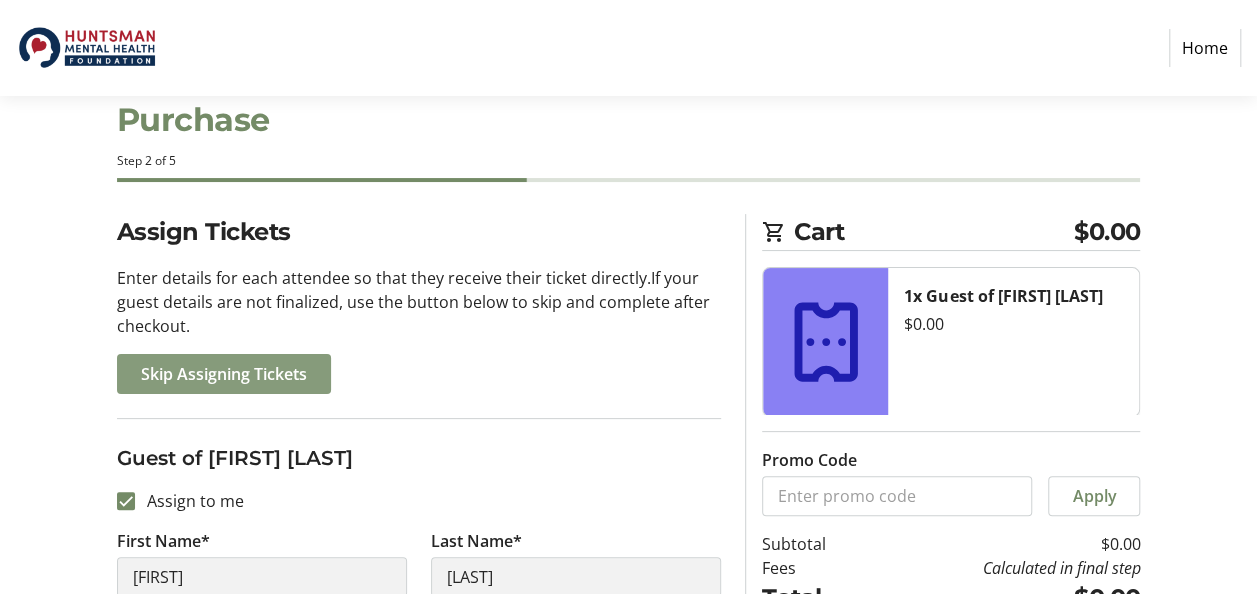 click on "Skip Assigning Tickets" 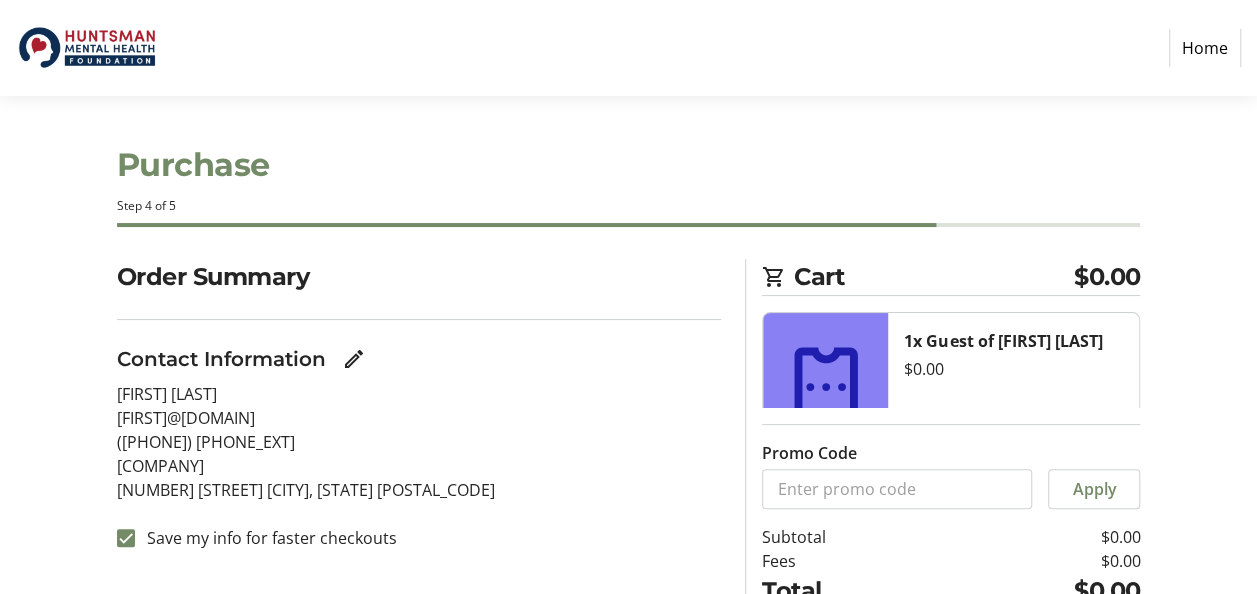 scroll, scrollTop: 0, scrollLeft: 0, axis: both 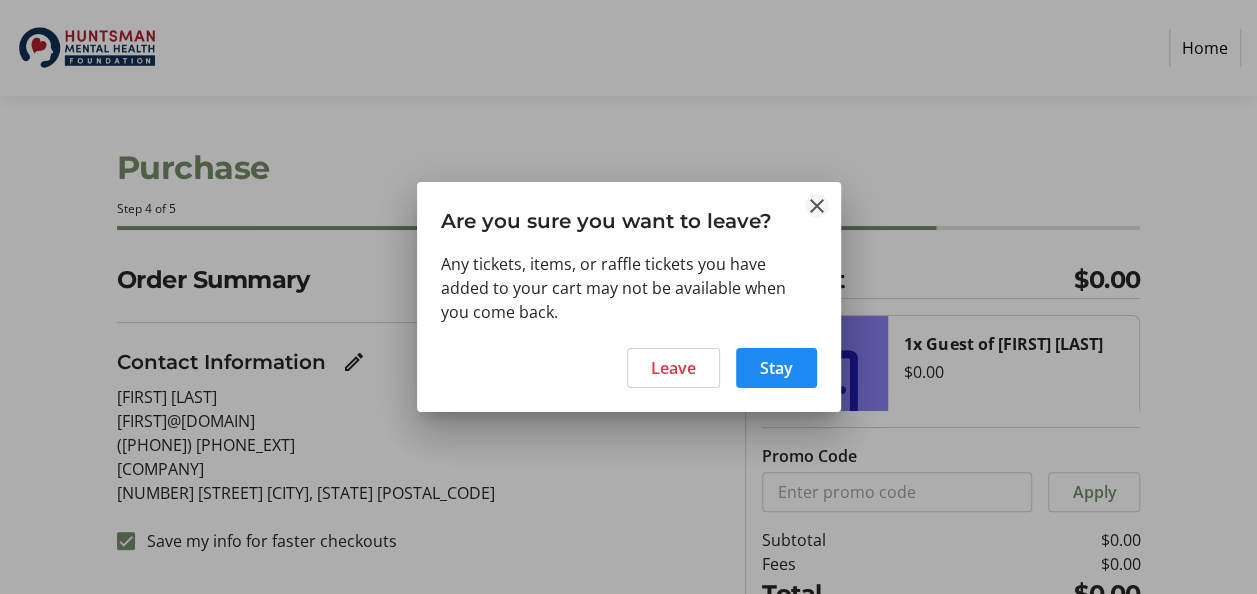 click at bounding box center [817, 206] 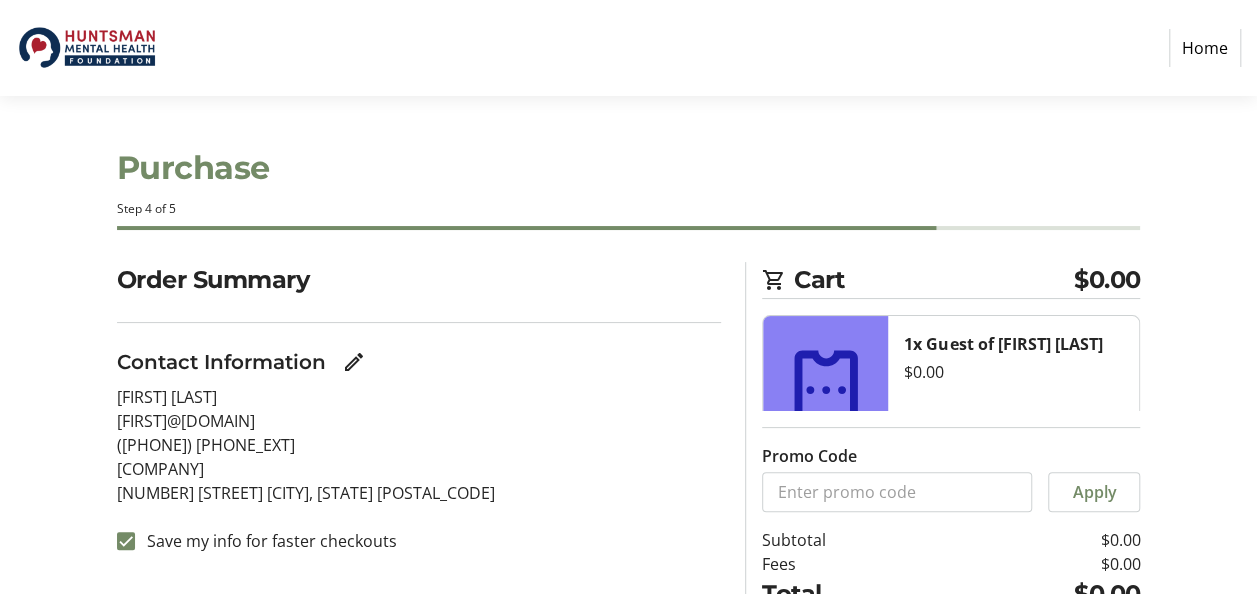 scroll, scrollTop: 150, scrollLeft: 0, axis: vertical 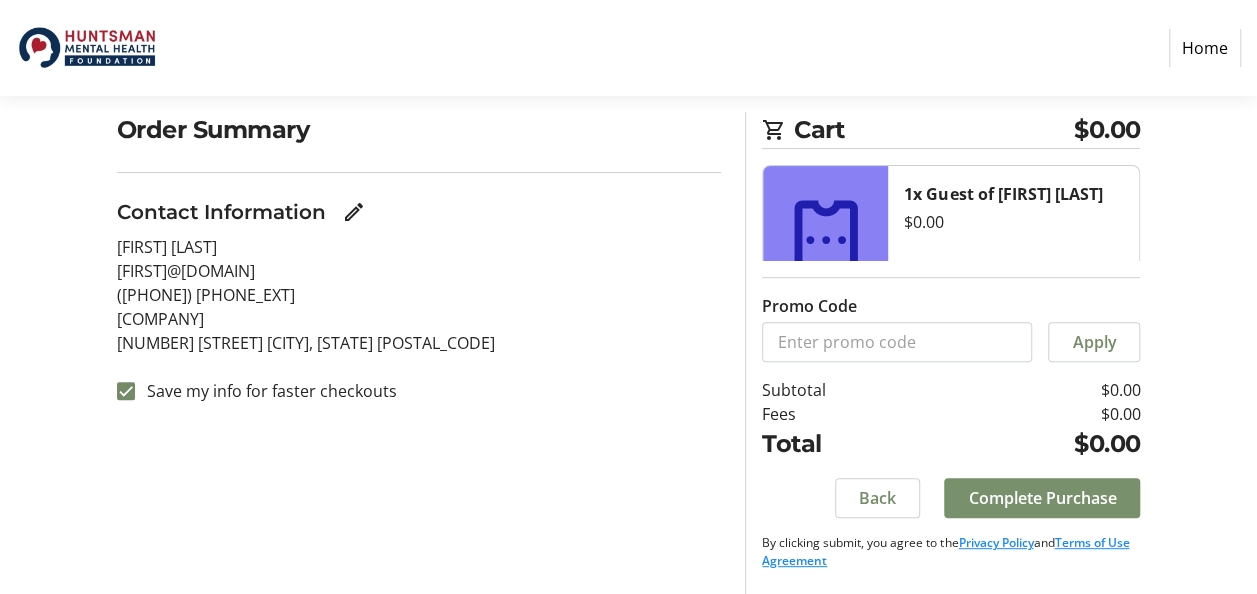 click on "Complete Purchase" 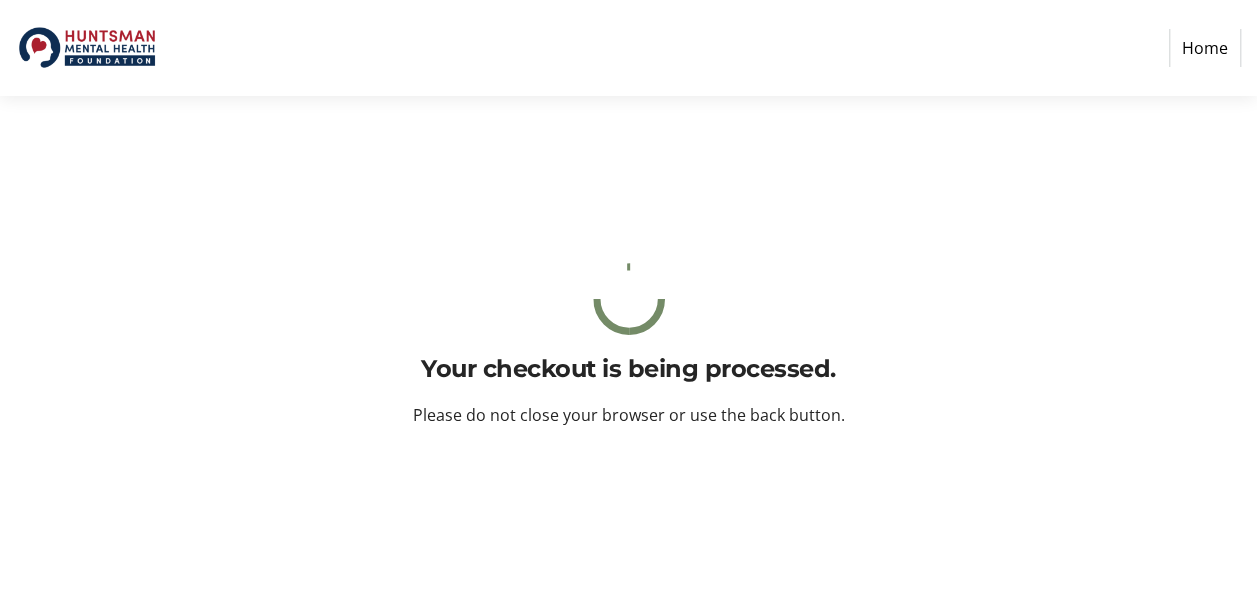 scroll, scrollTop: 0, scrollLeft: 0, axis: both 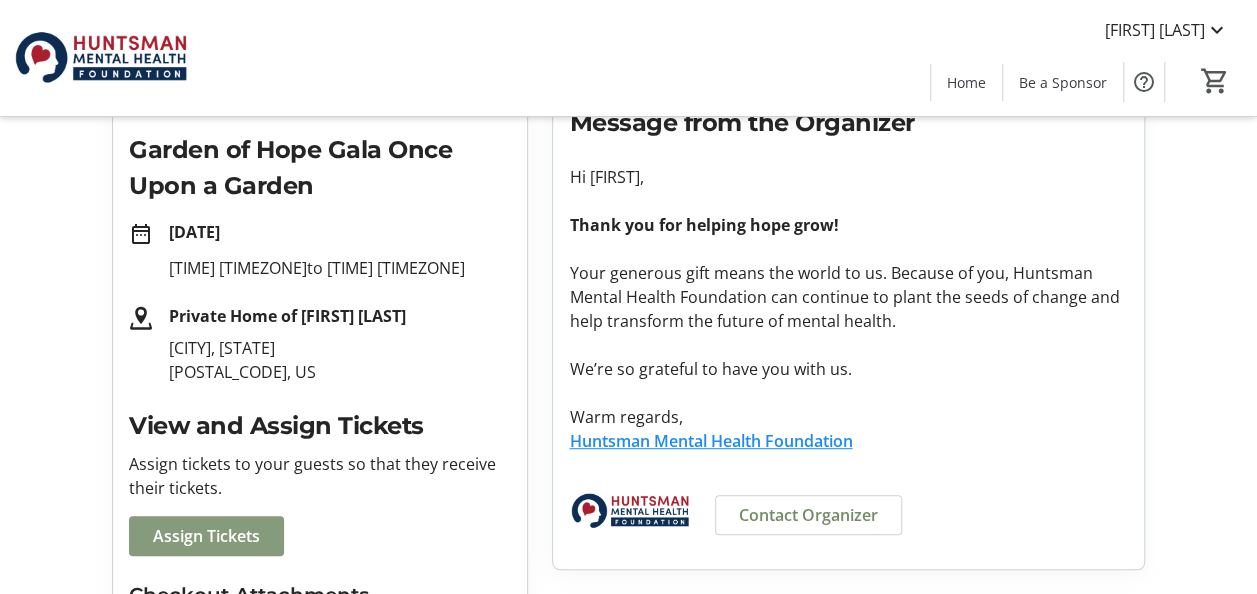 click on "Assign Tickets" 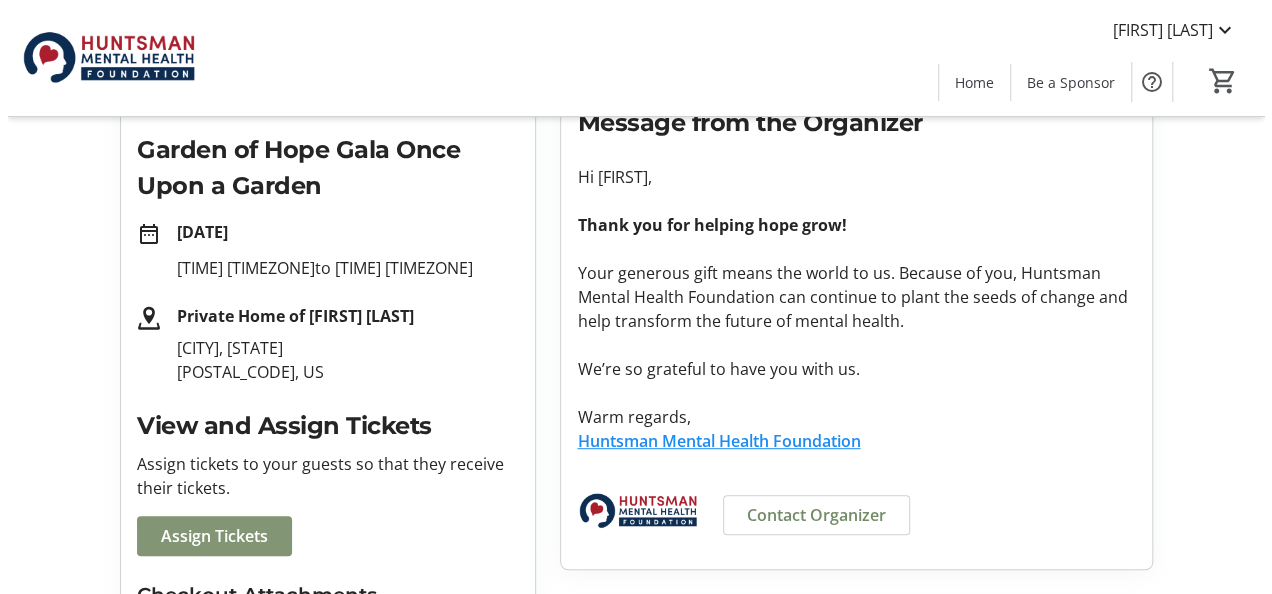 scroll, scrollTop: 0, scrollLeft: 0, axis: both 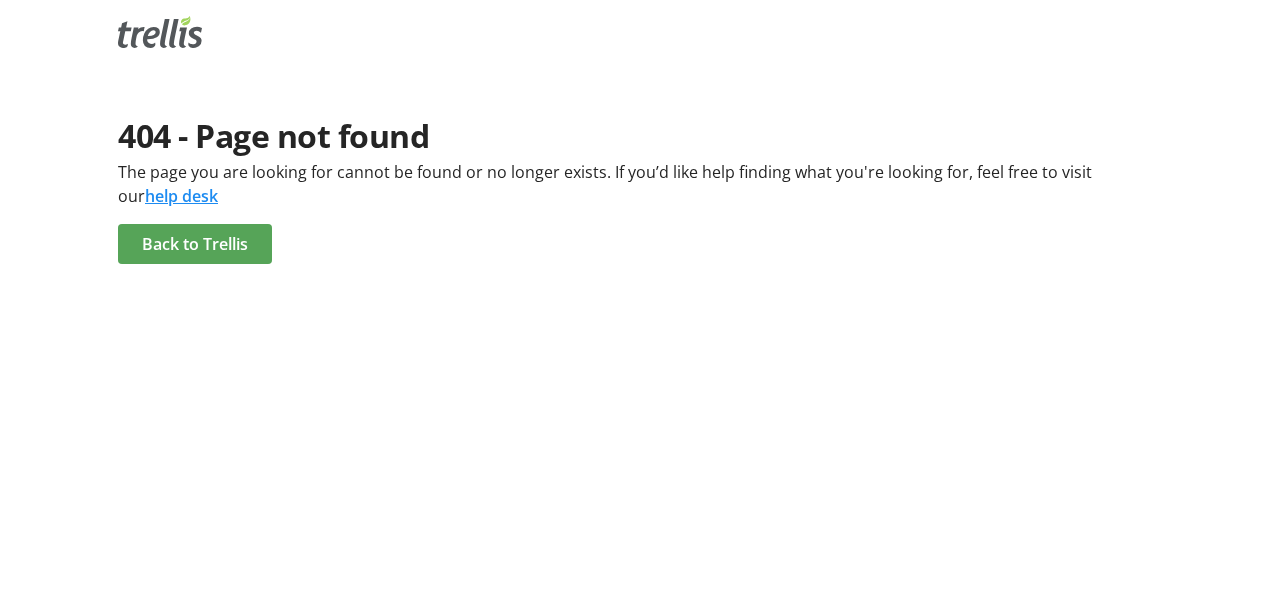 click on "Back to Trellis" 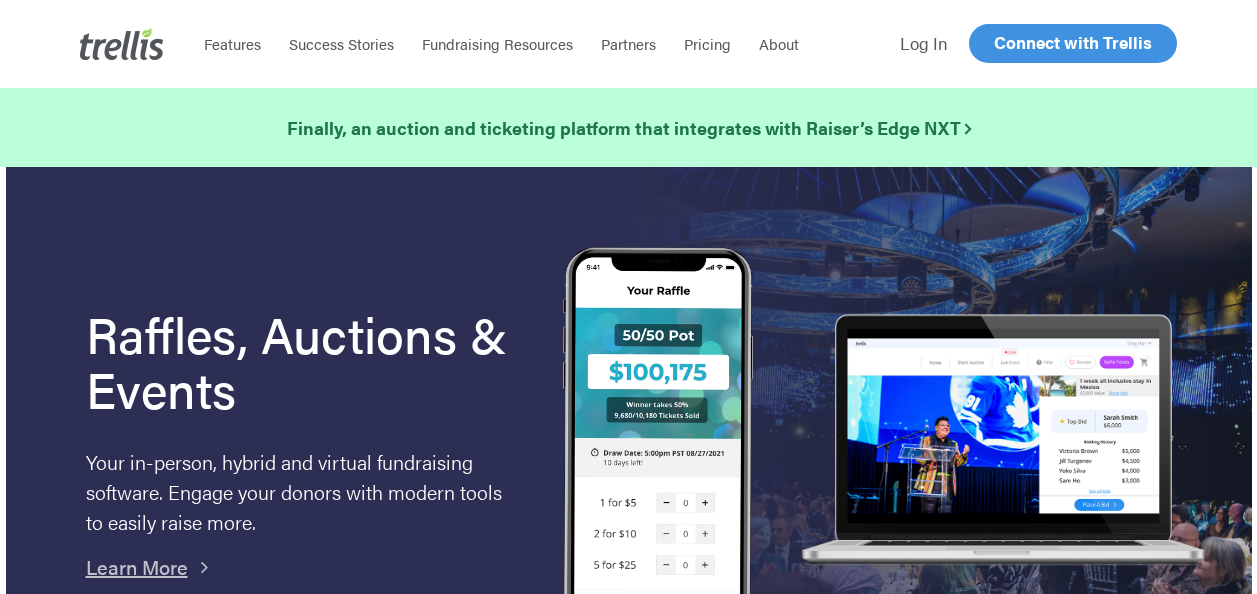 scroll, scrollTop: 0, scrollLeft: 0, axis: both 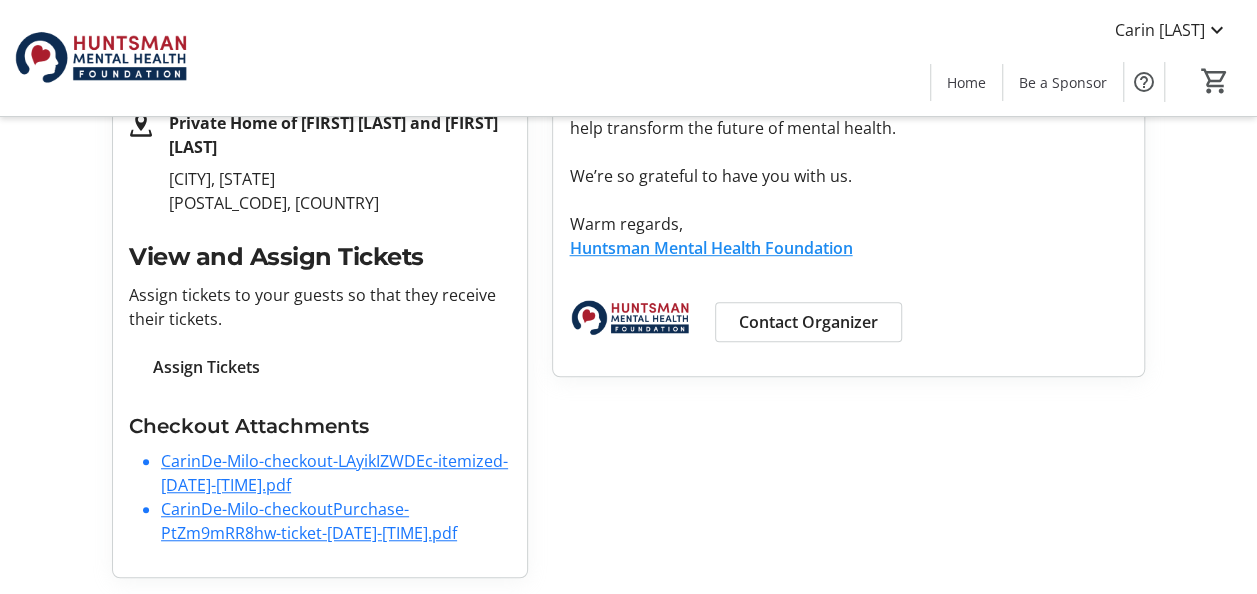 click on "CarinDe-Milo-checkout-LAyikIZWDEc-itemized-[DATE]-[TIME].pdf" 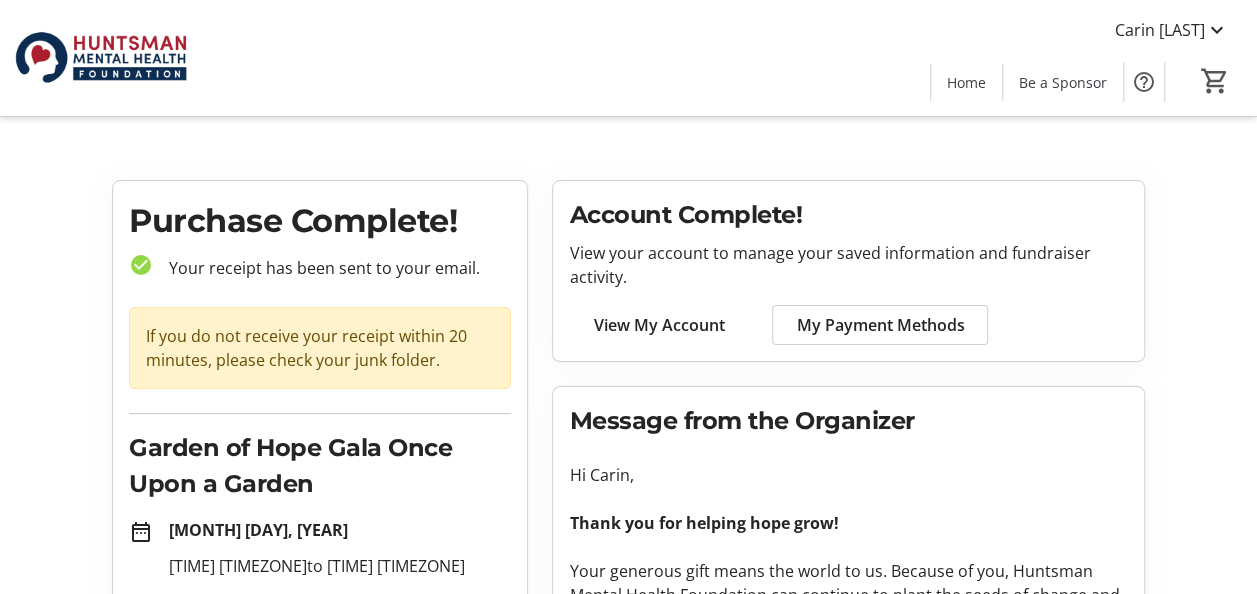 scroll, scrollTop: 0, scrollLeft: 0, axis: both 